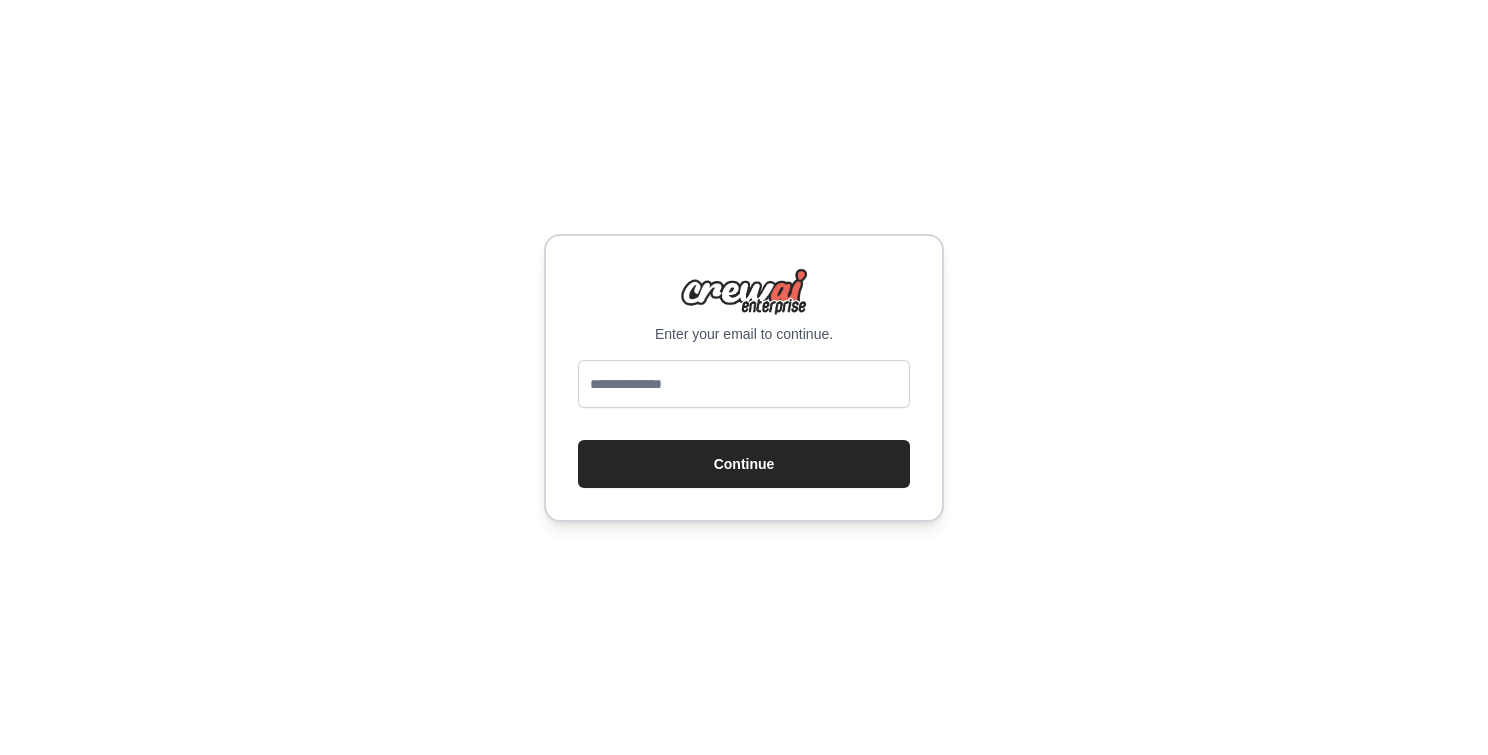 scroll, scrollTop: 0, scrollLeft: 0, axis: both 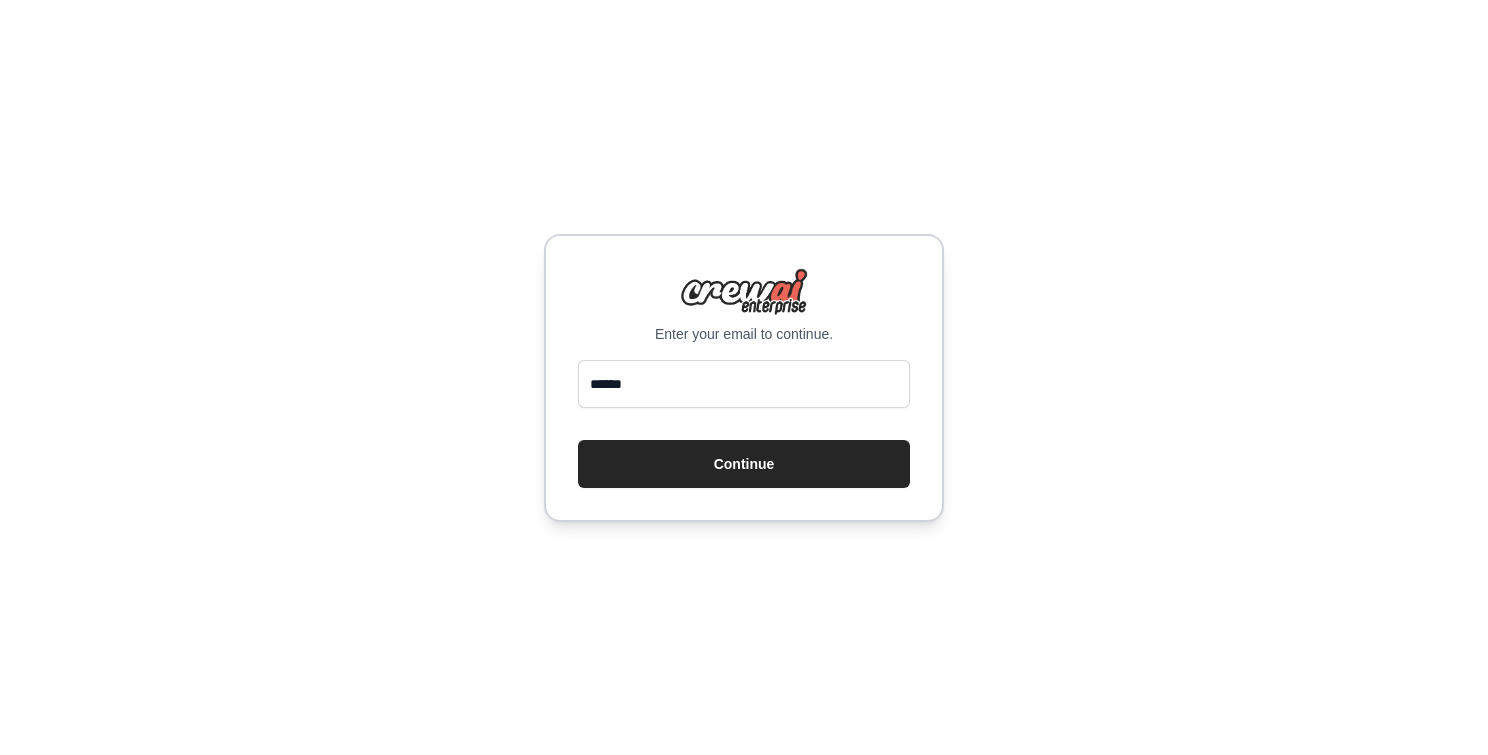 type on "**********" 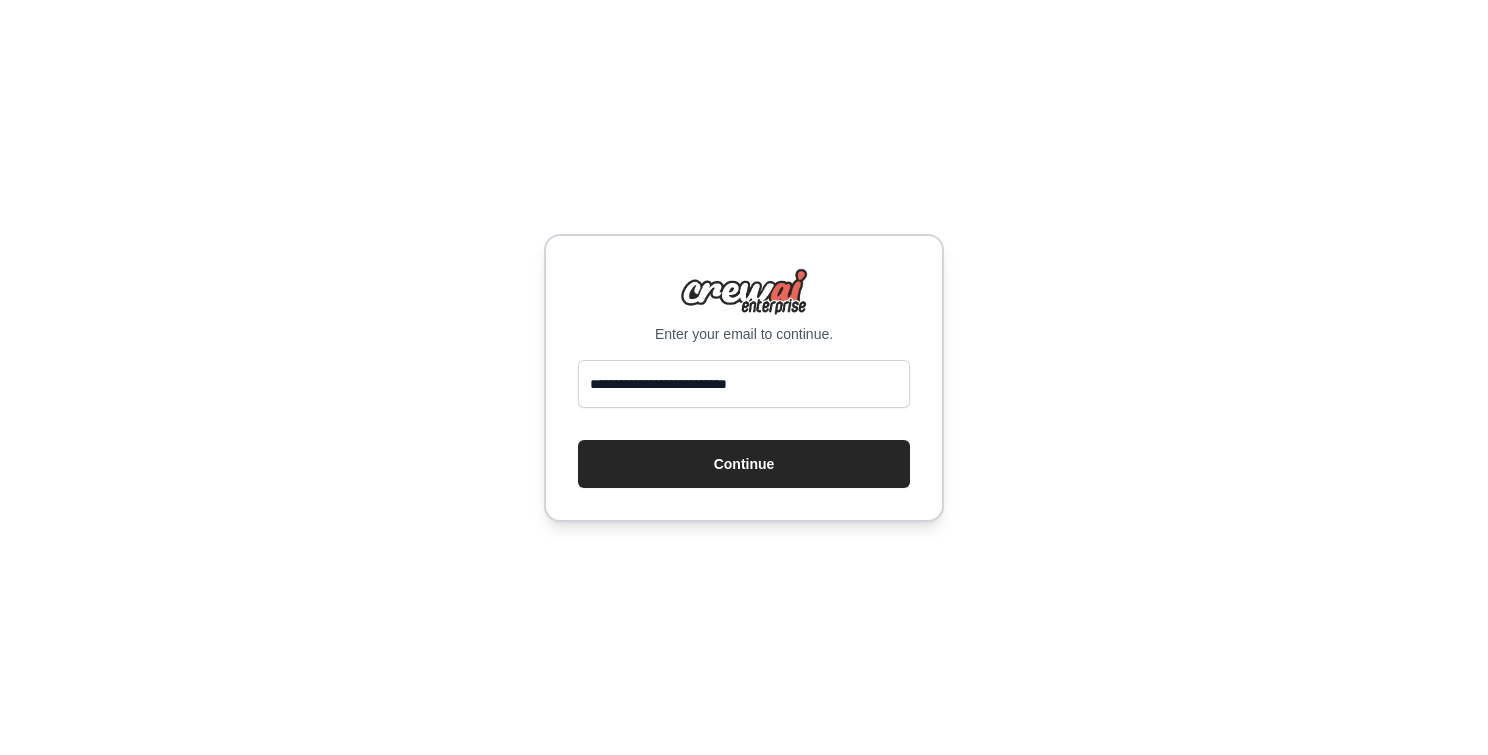 click on "Continue" at bounding box center [744, 464] 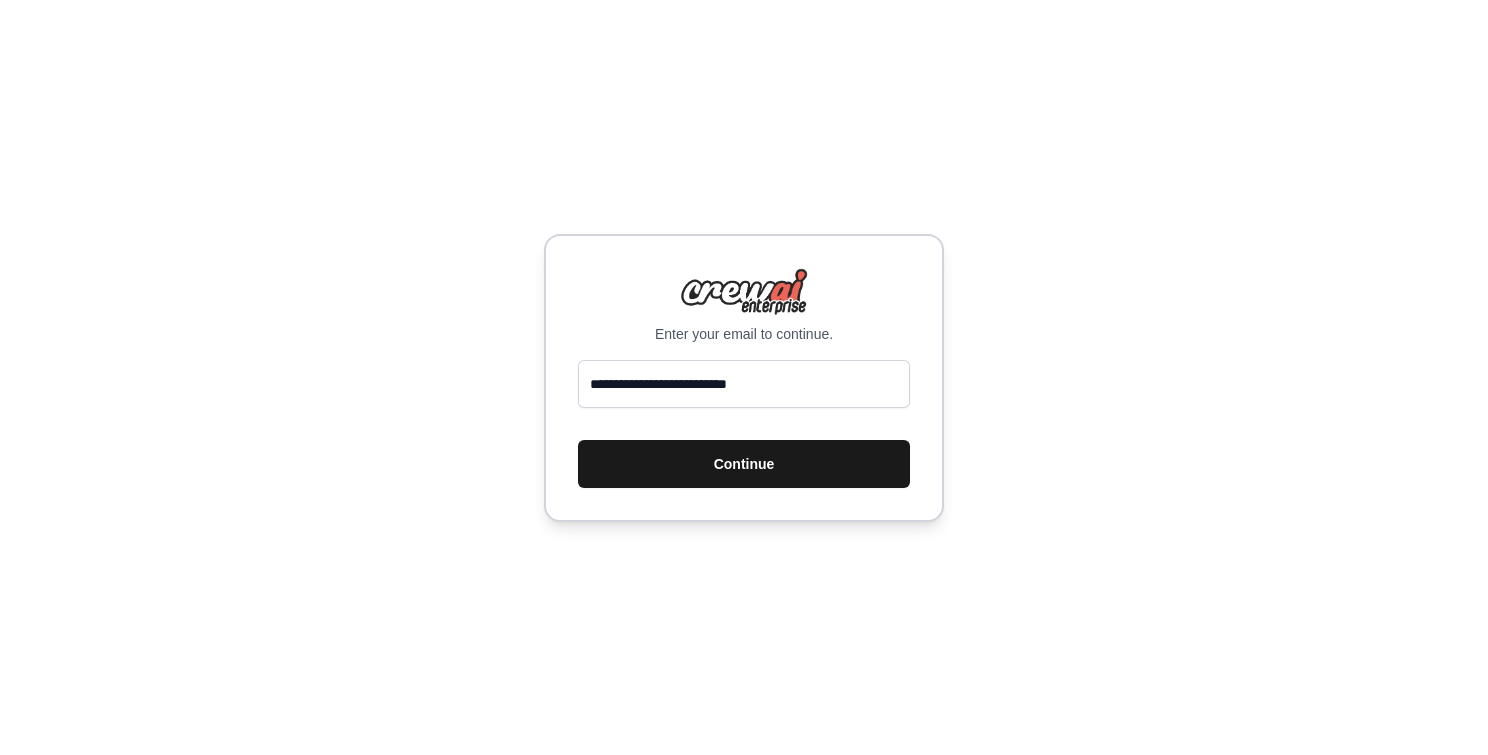 click on "Continue" at bounding box center [744, 464] 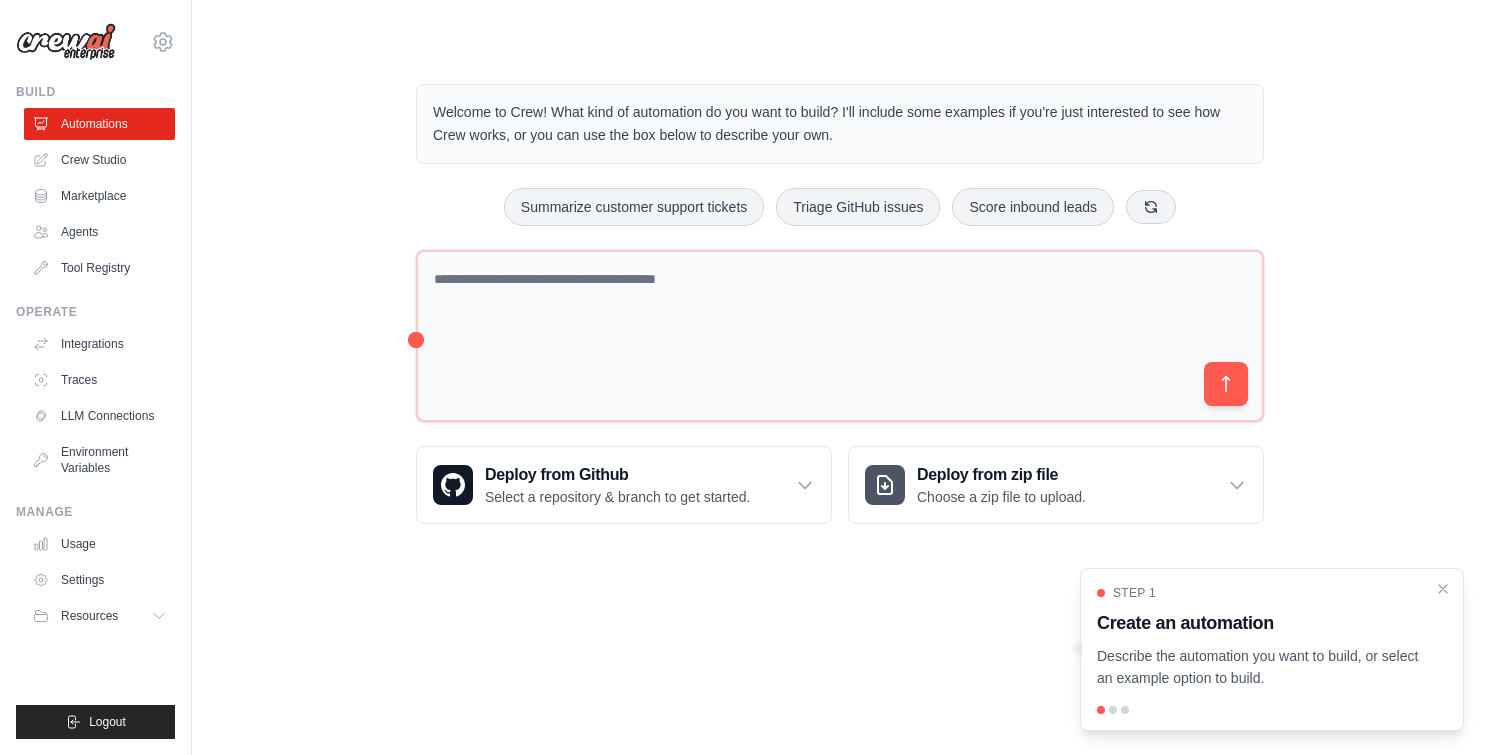 scroll, scrollTop: 0, scrollLeft: 0, axis: both 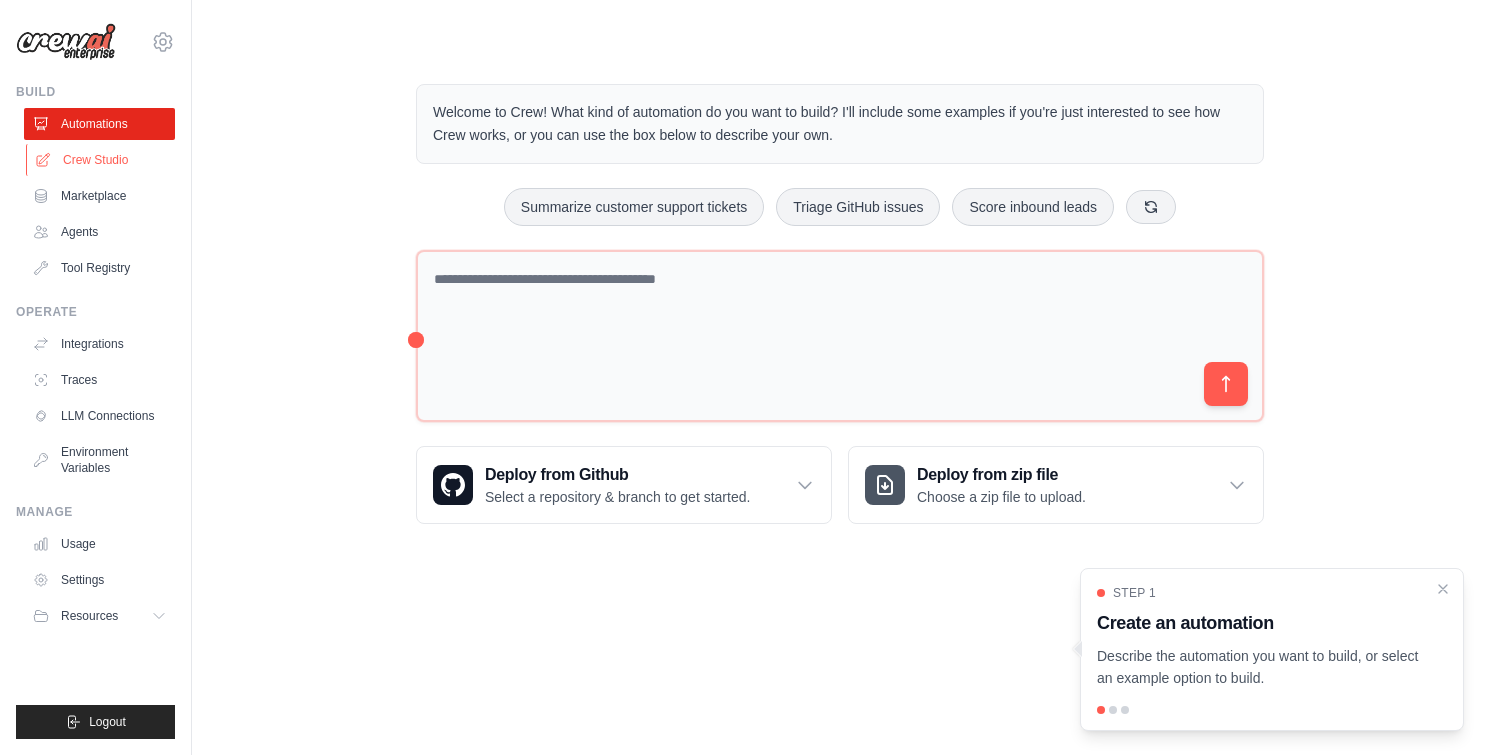 click on "Crew Studio" at bounding box center (101, 160) 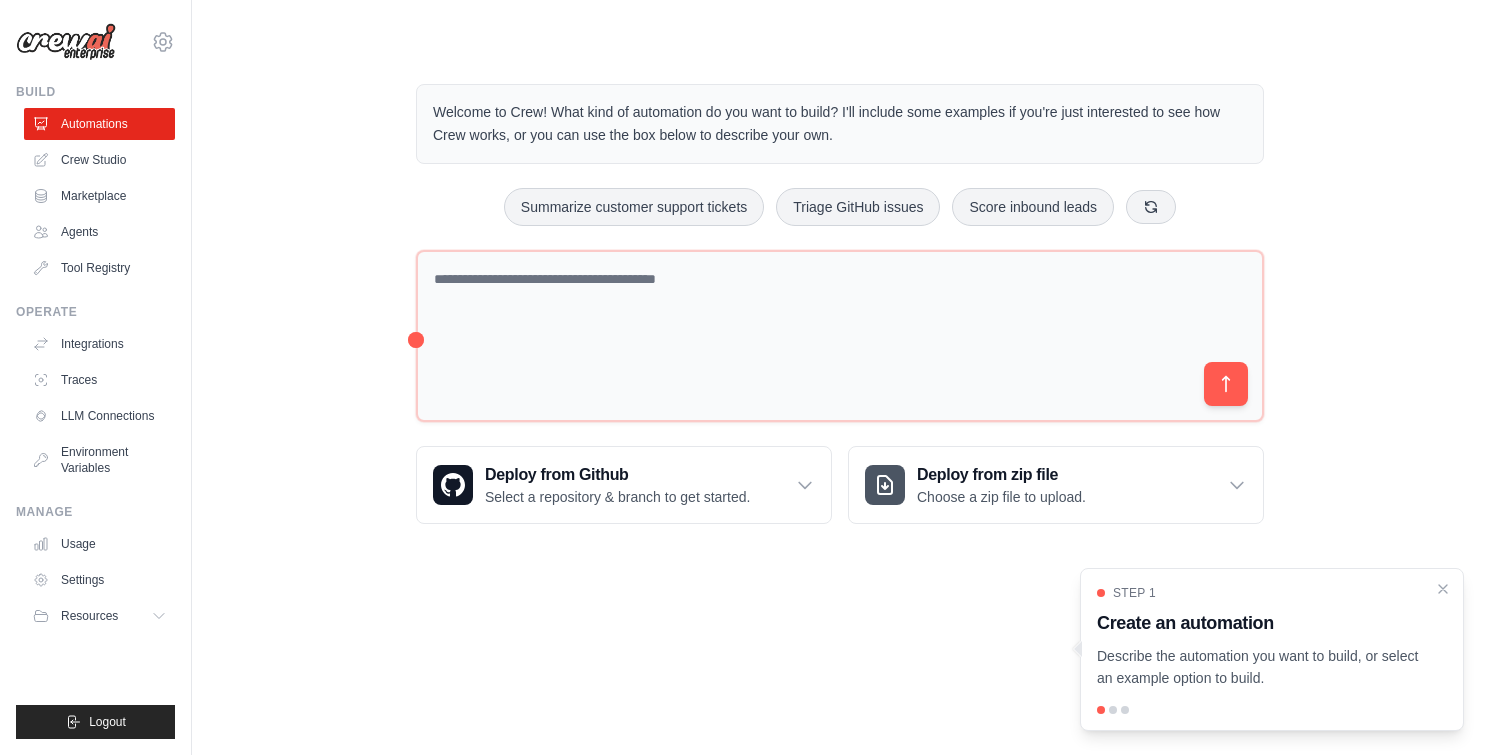 scroll, scrollTop: 0, scrollLeft: 0, axis: both 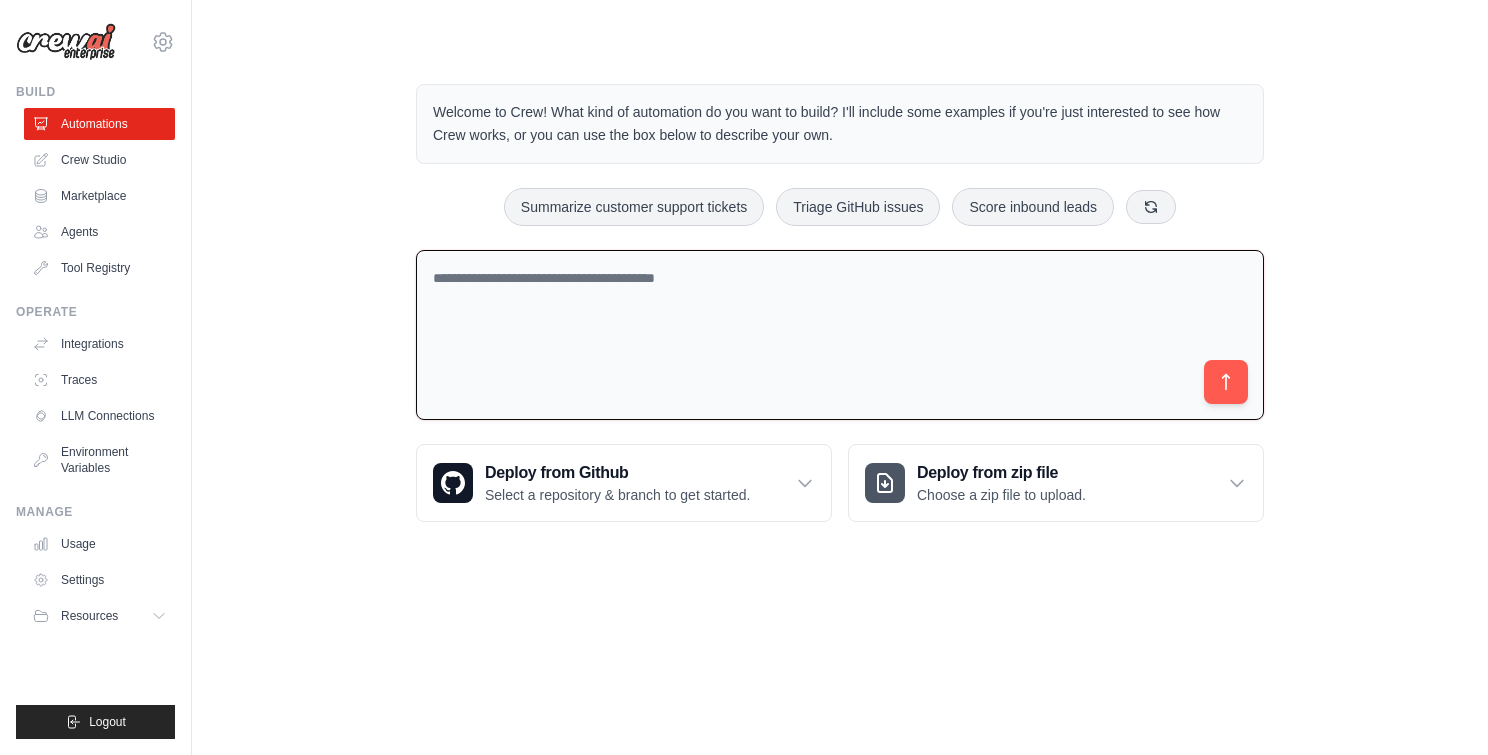 click at bounding box center (840, 335) 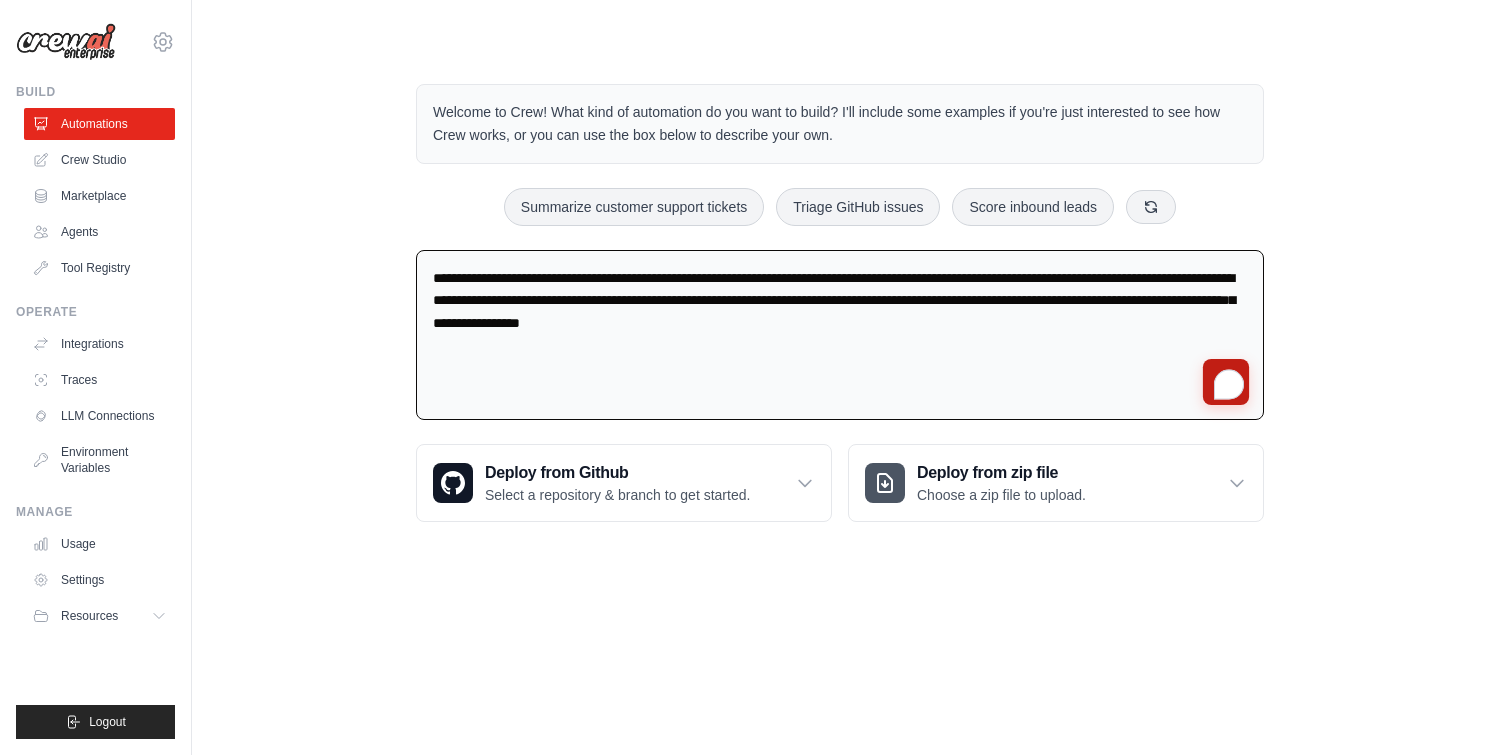 type on "**********" 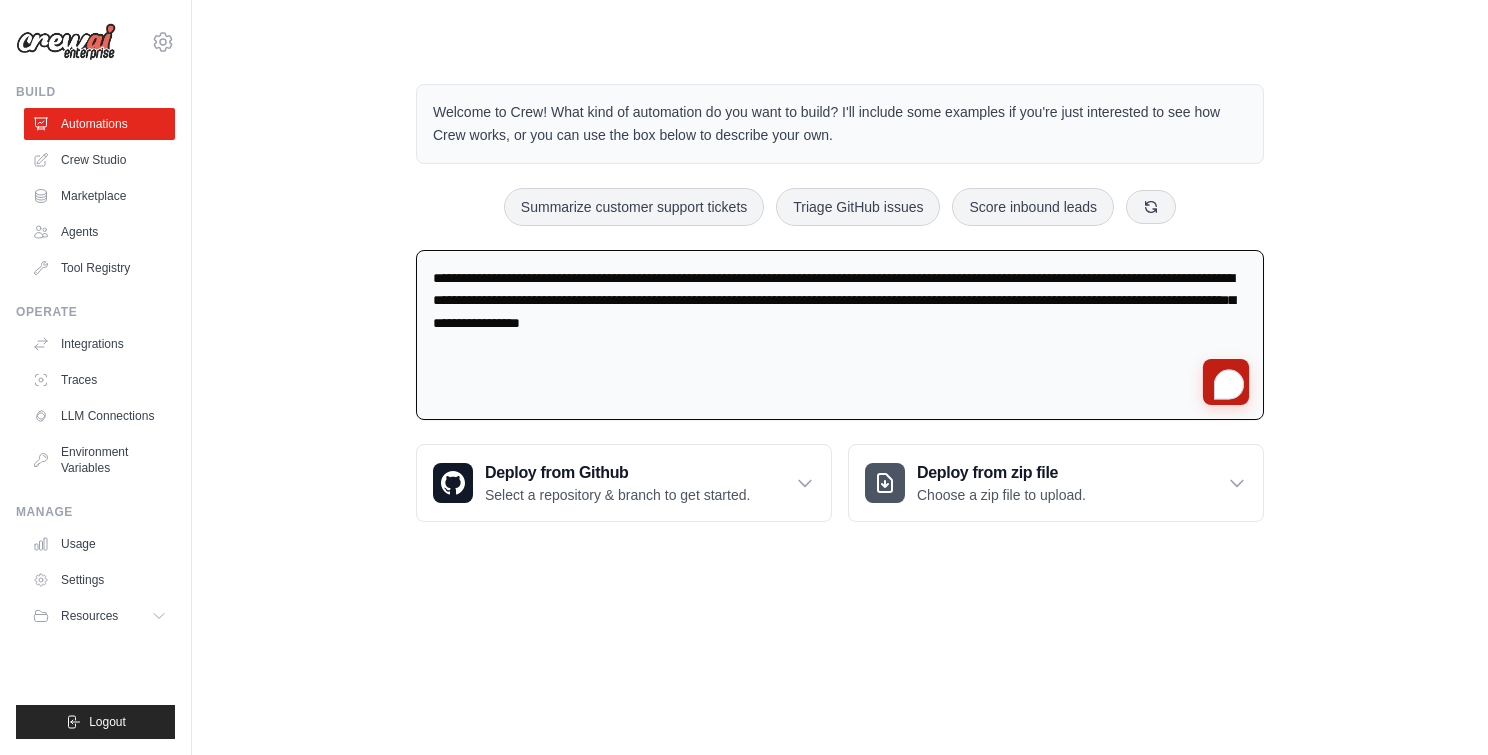 click at bounding box center (1226, 382) 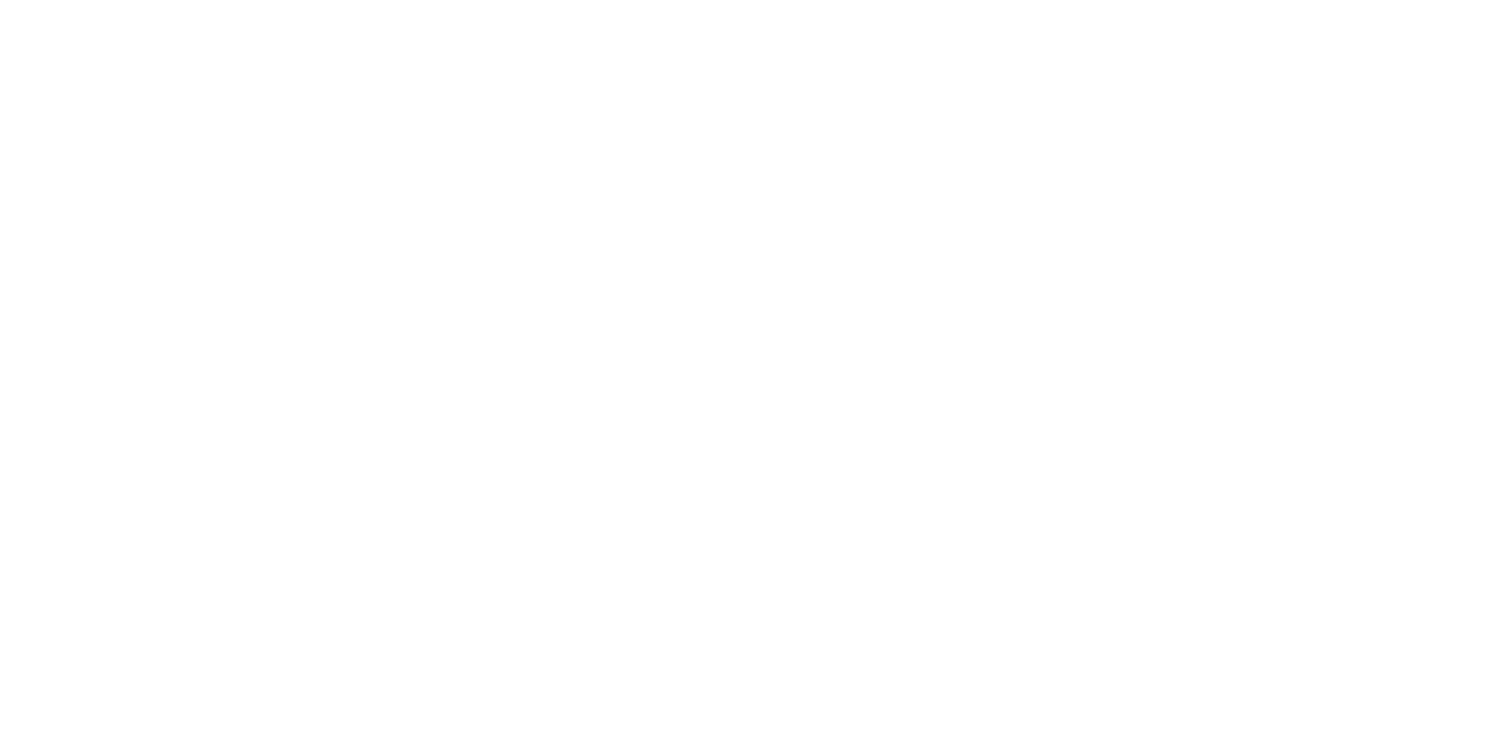 scroll, scrollTop: 0, scrollLeft: 0, axis: both 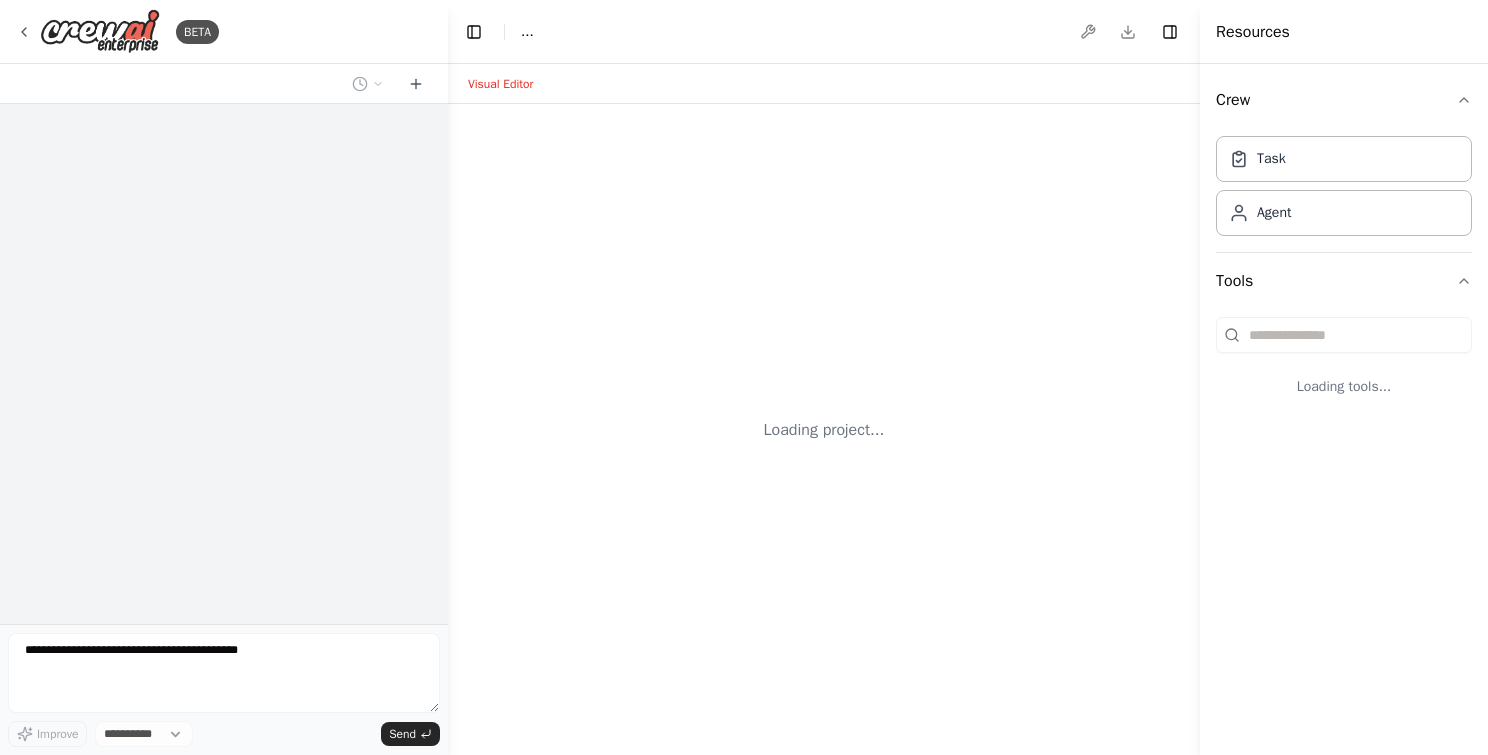 select on "****" 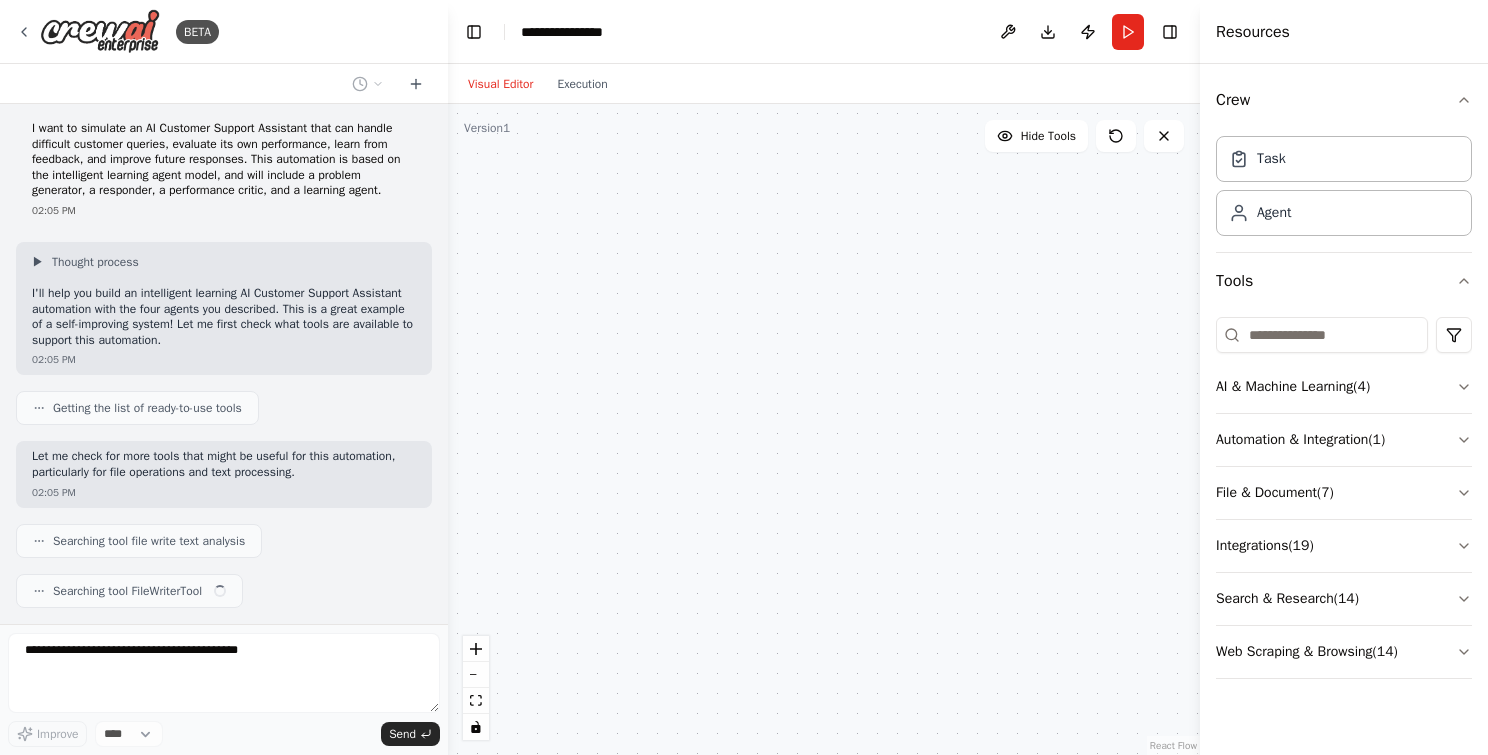 scroll, scrollTop: 56, scrollLeft: 0, axis: vertical 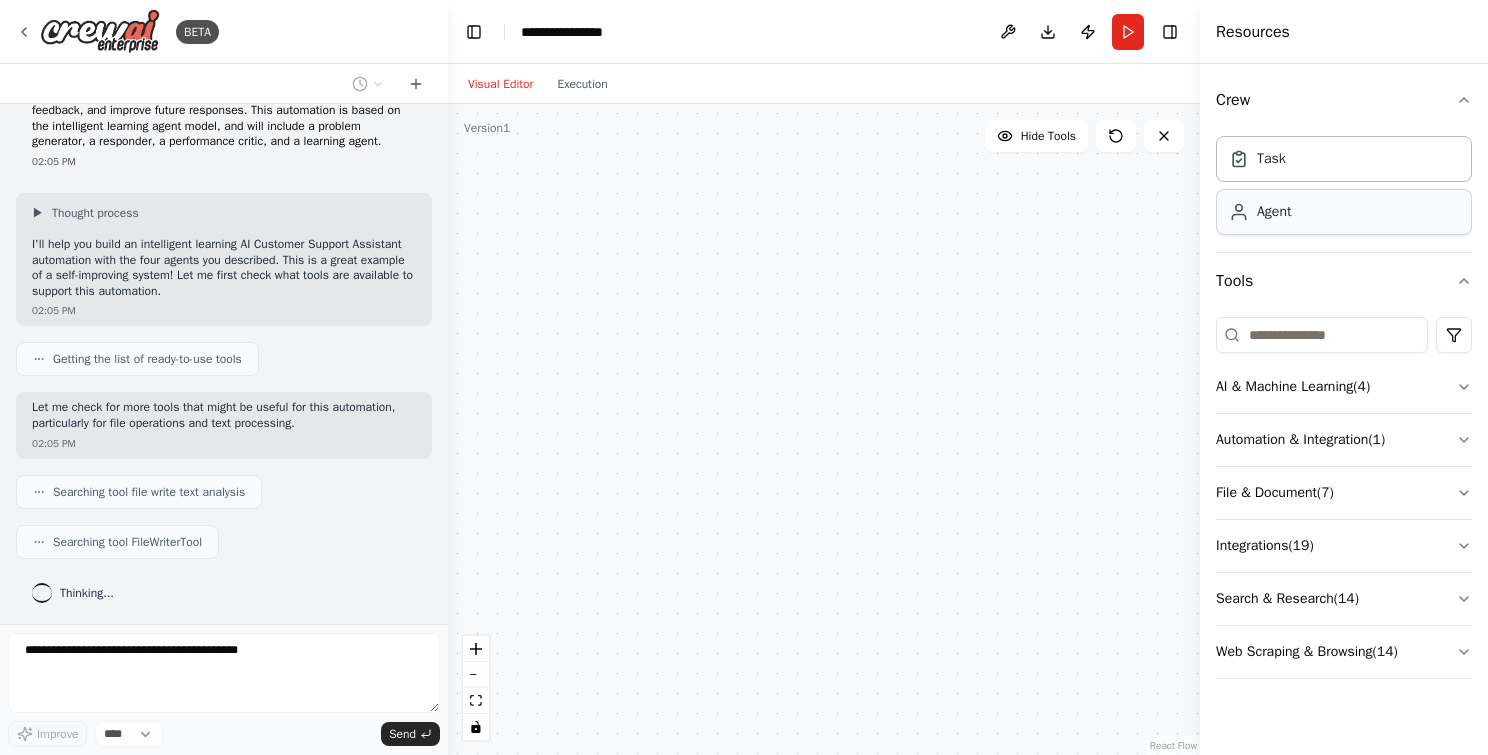 click on "Agent" at bounding box center [1344, 212] 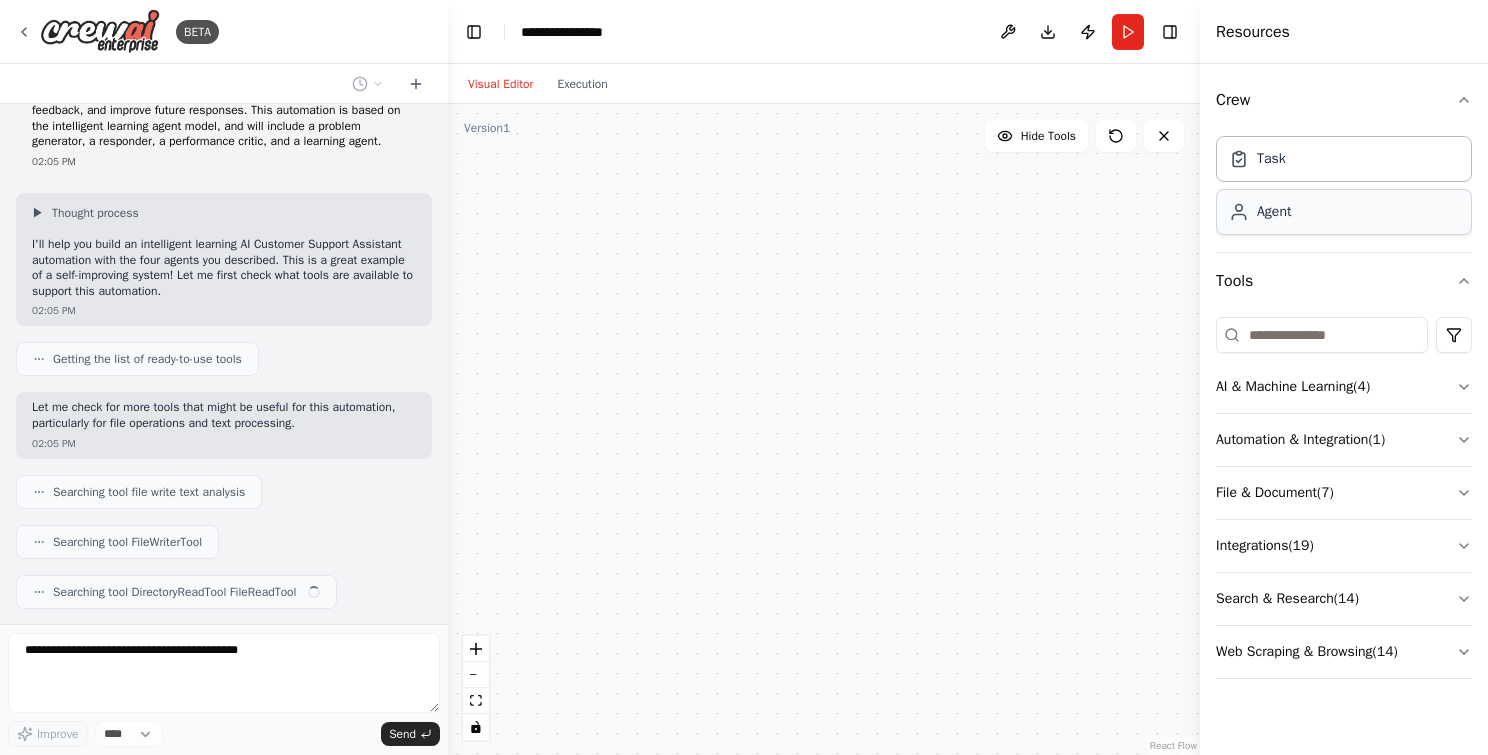 scroll, scrollTop: 106, scrollLeft: 0, axis: vertical 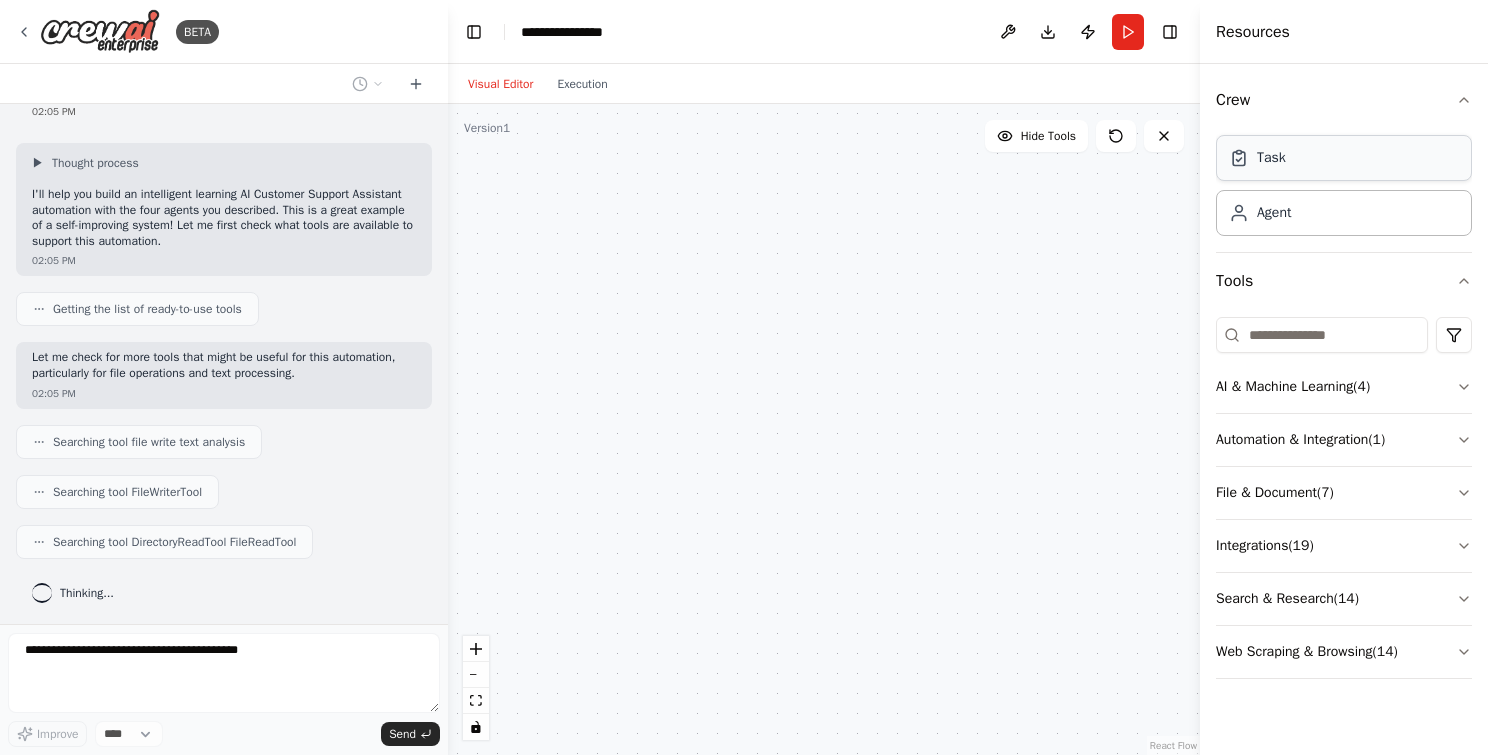 click on "Task" at bounding box center [1271, 158] 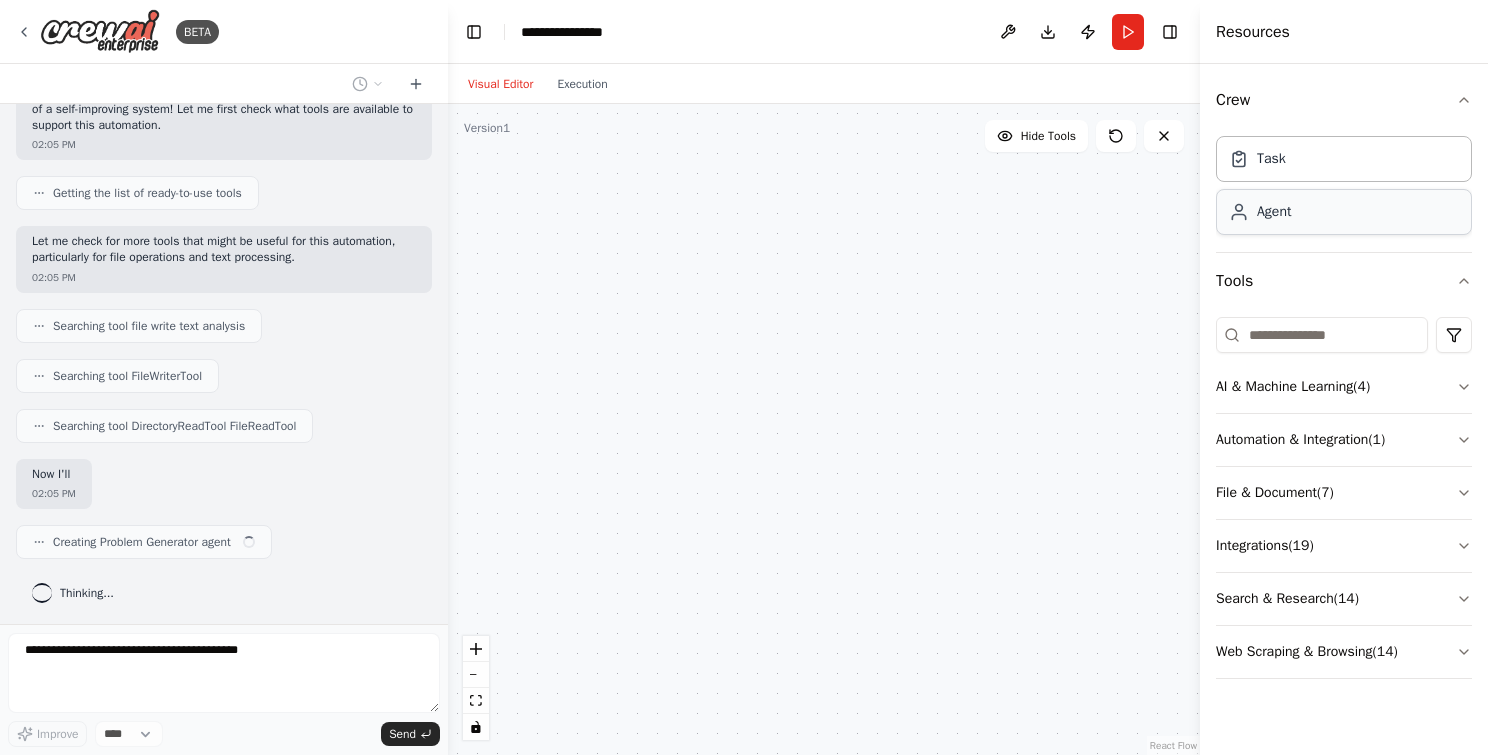 click on "Agent" at bounding box center (1274, 212) 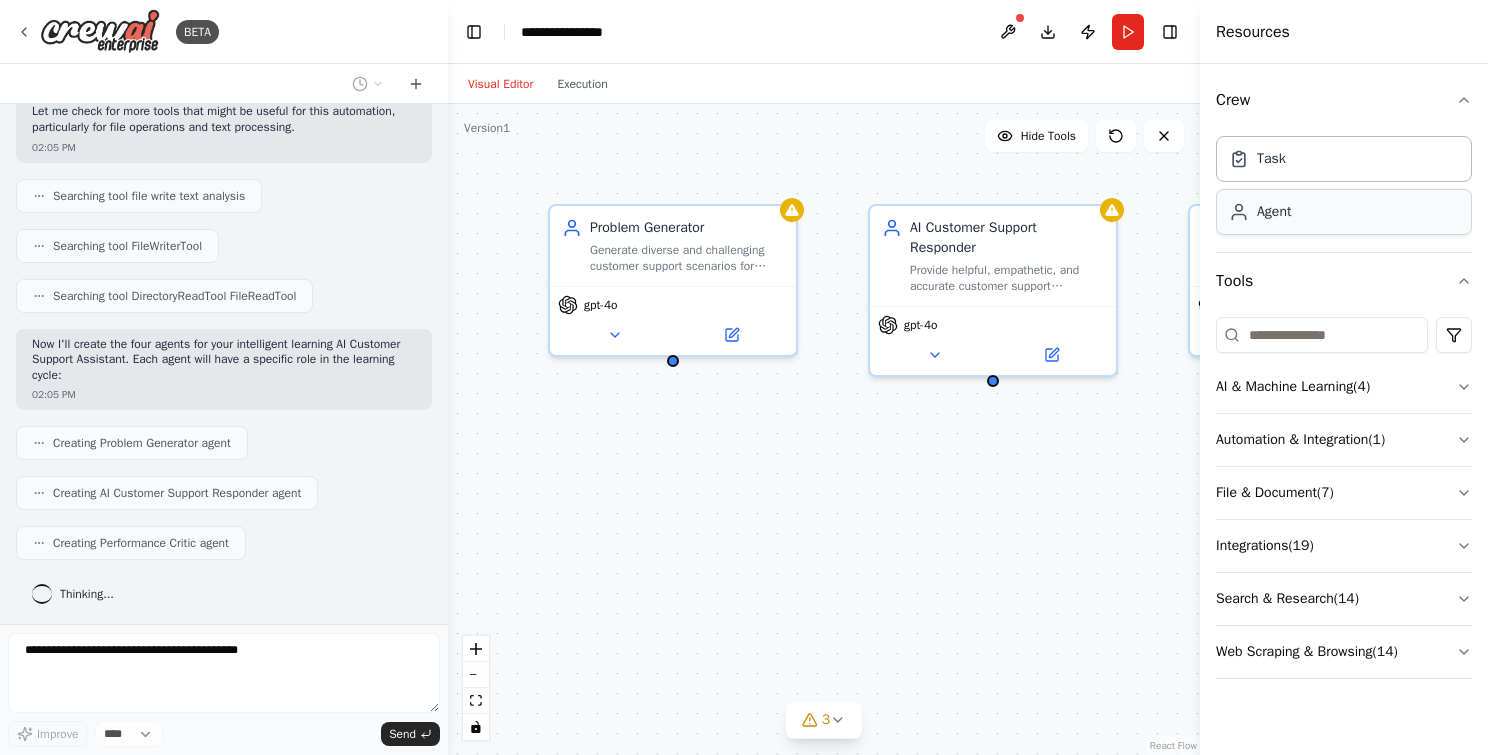 scroll, scrollTop: 402, scrollLeft: 0, axis: vertical 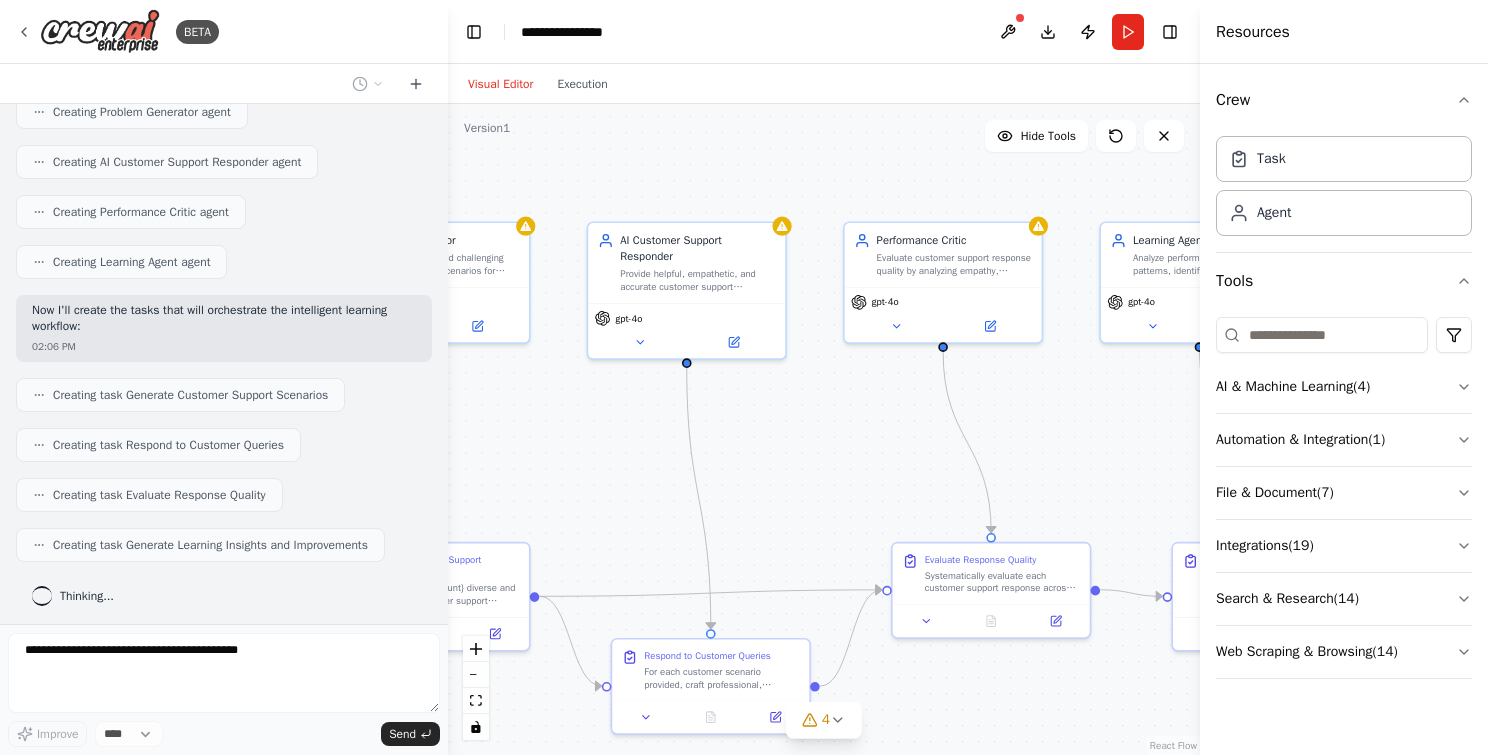 drag, startPoint x: 964, startPoint y: 469, endPoint x: 595, endPoint y: 441, distance: 370.0608 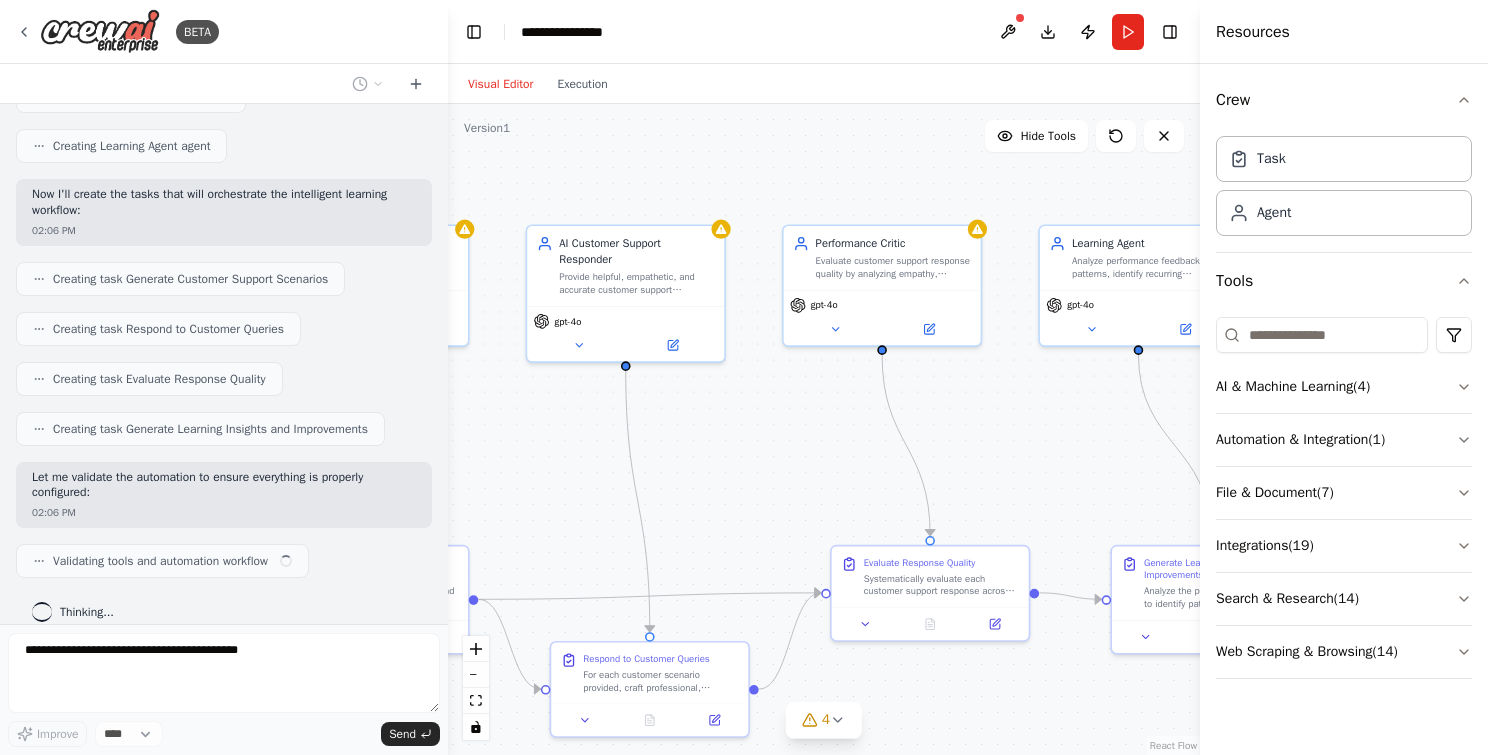 scroll, scrollTop: 815, scrollLeft: 0, axis: vertical 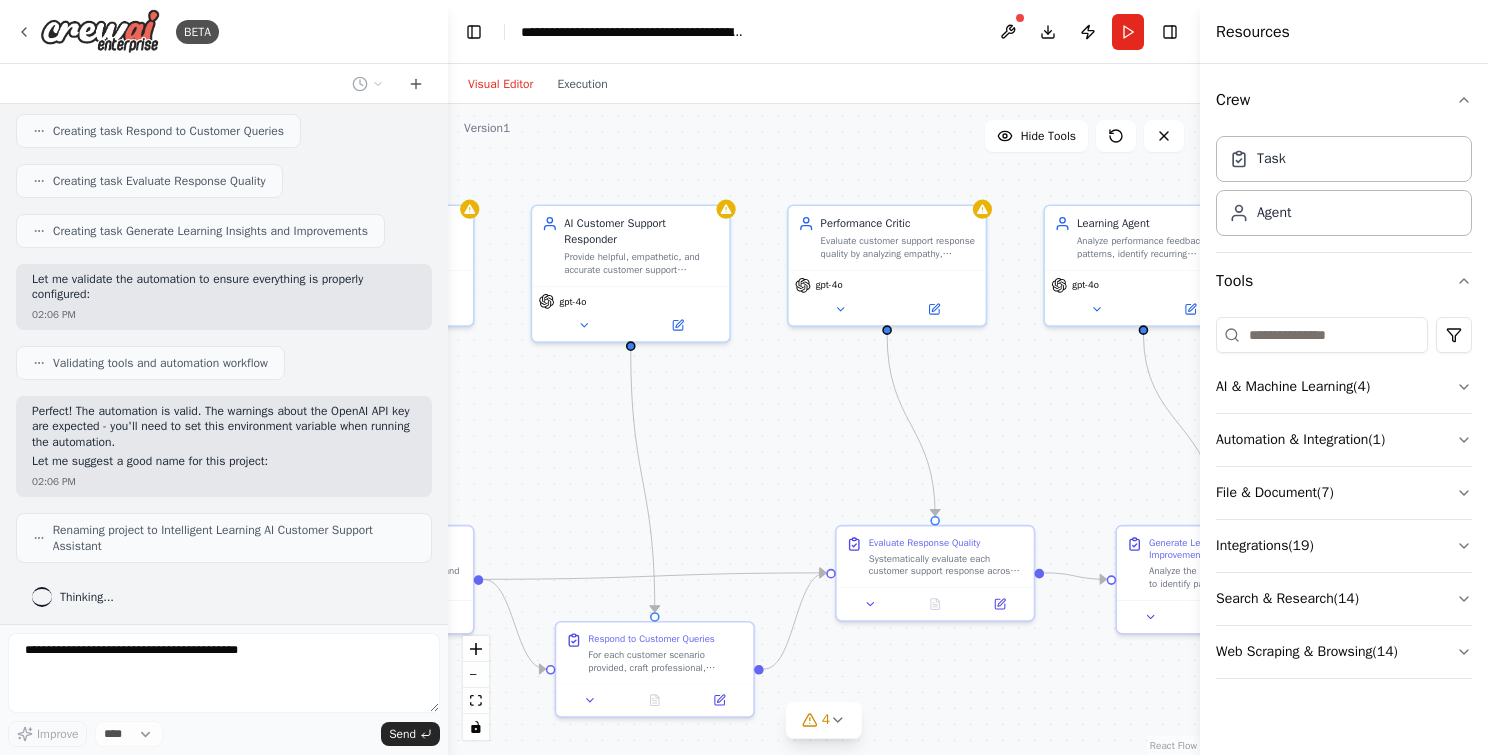 drag, startPoint x: 953, startPoint y: 429, endPoint x: 958, endPoint y: 409, distance: 20.615528 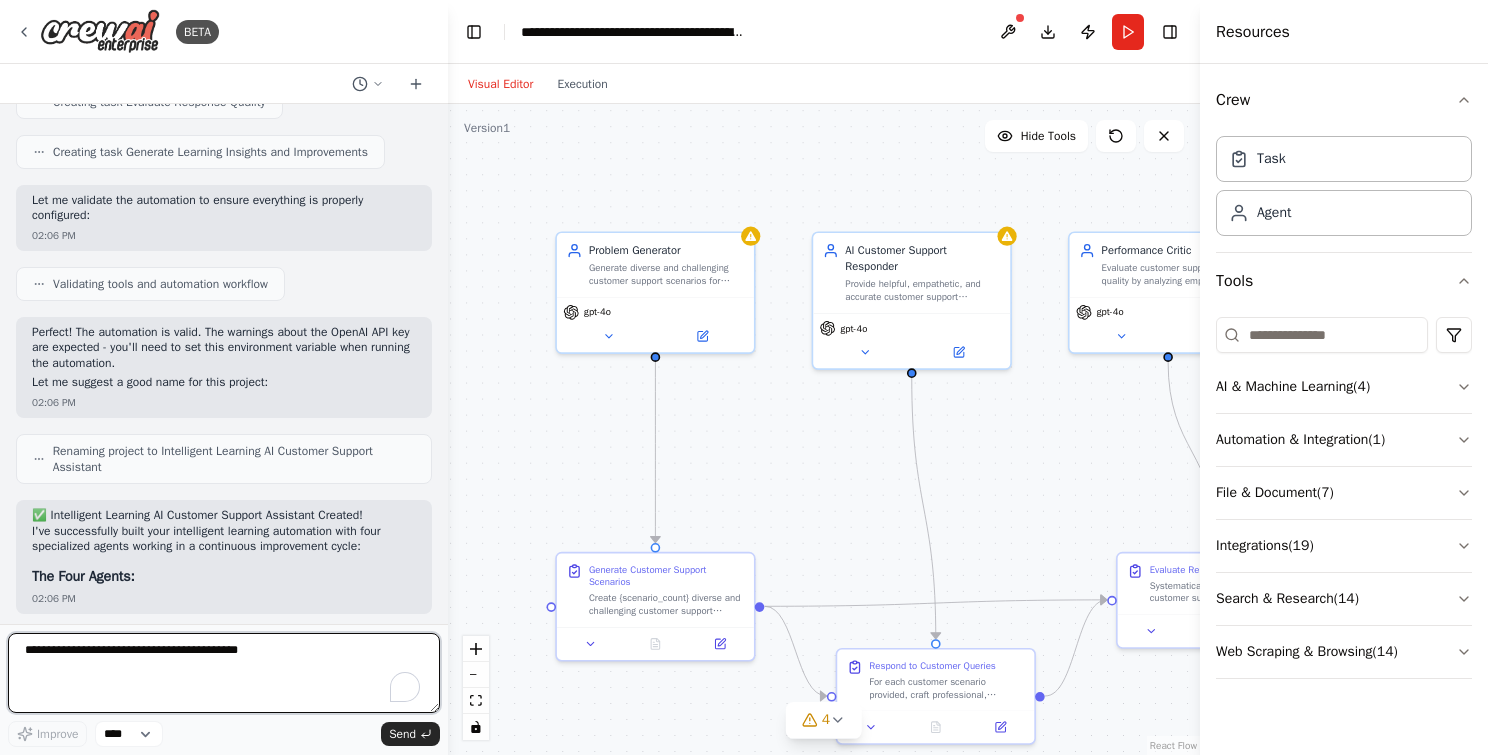 drag, startPoint x: 760, startPoint y: 401, endPoint x: 1041, endPoint y: 428, distance: 282.29416 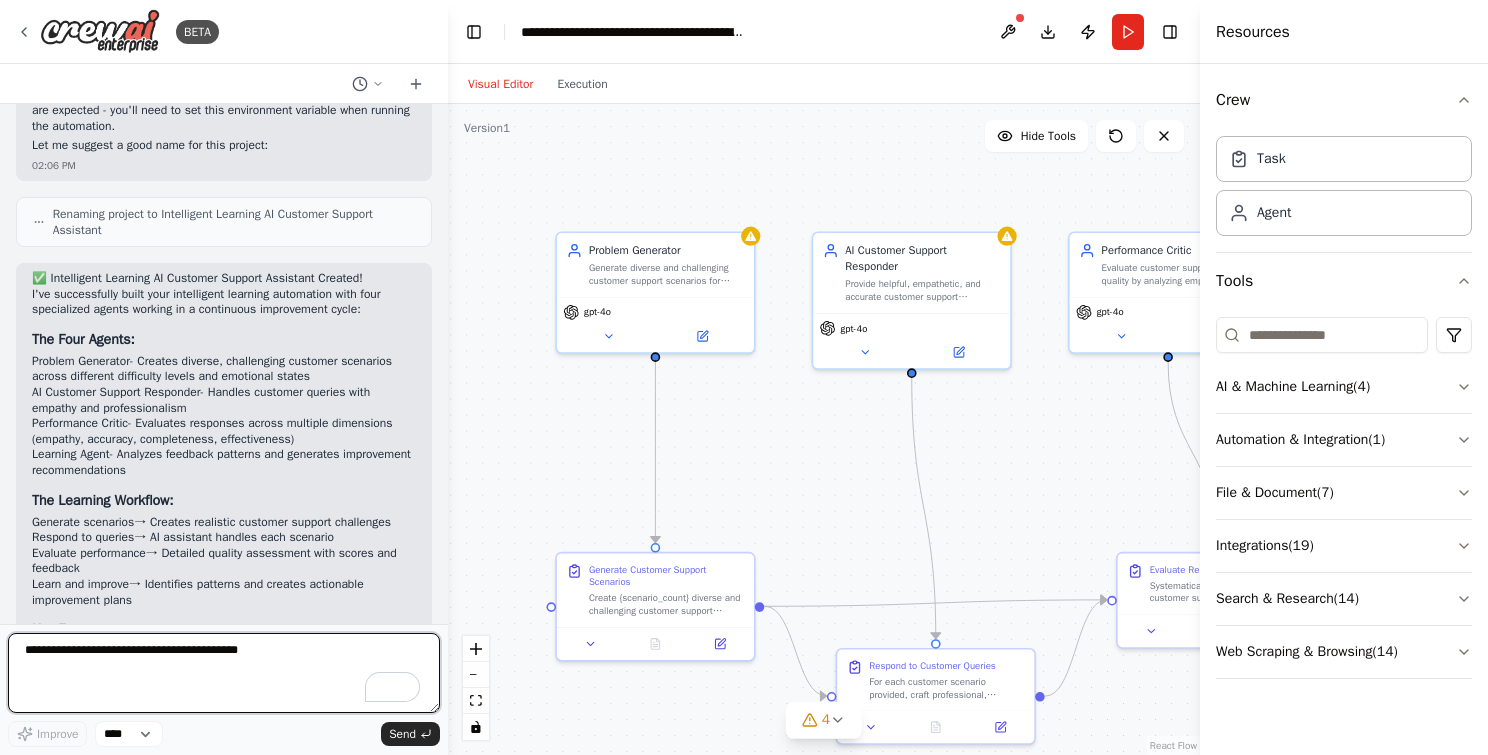 scroll, scrollTop: 1309, scrollLeft: 0, axis: vertical 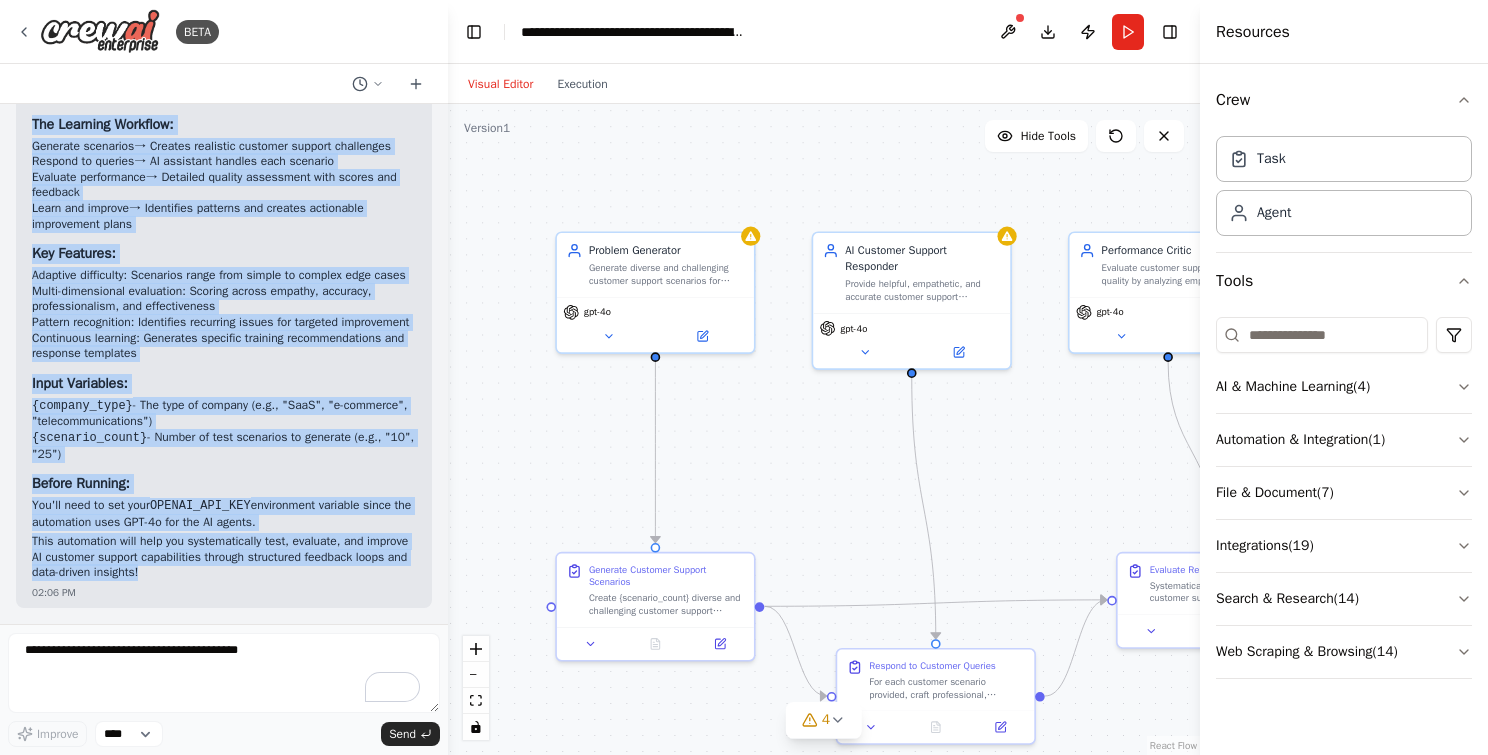 drag, startPoint x: 32, startPoint y: 272, endPoint x: 252, endPoint y: 576, distance: 375.25458 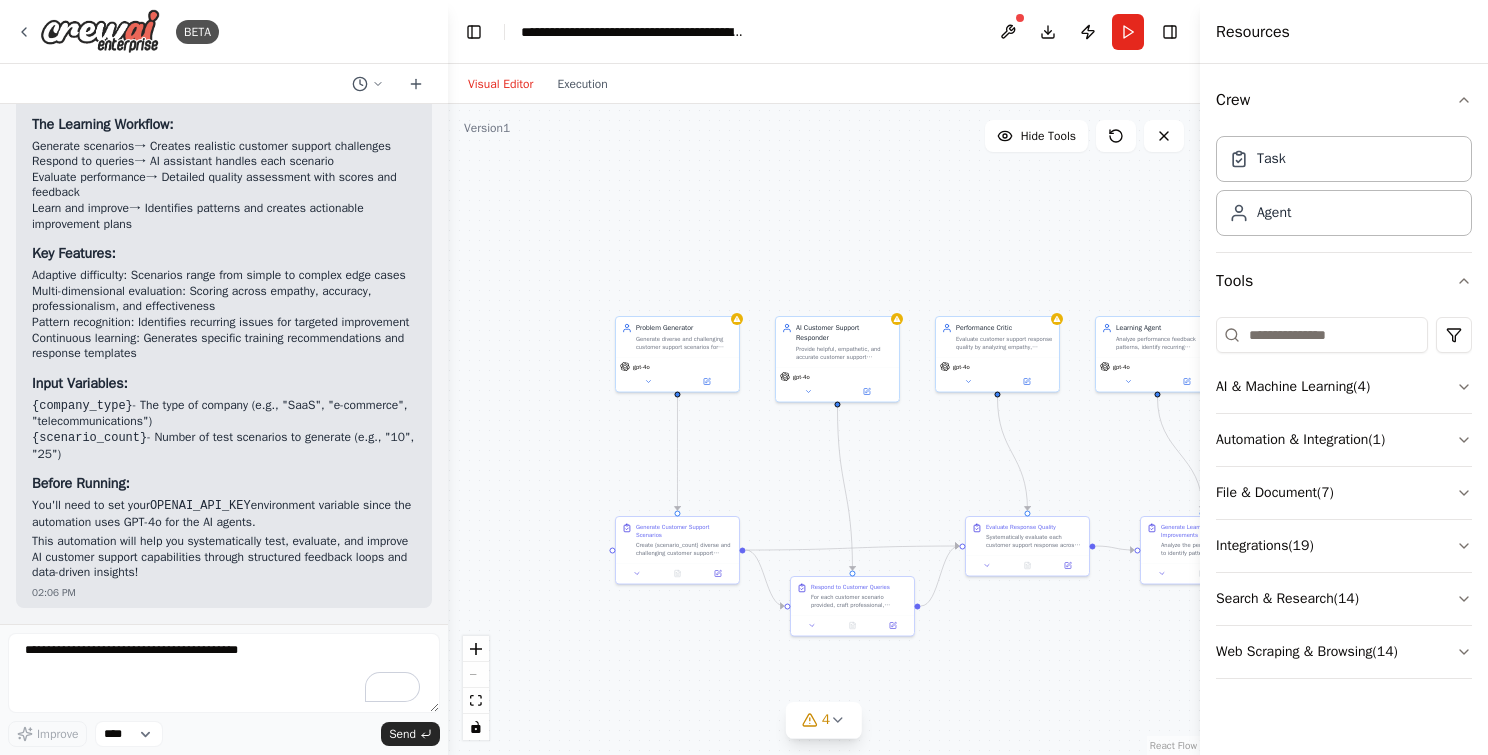drag, startPoint x: 924, startPoint y: 460, endPoint x: 856, endPoint y: 439, distance: 71.168816 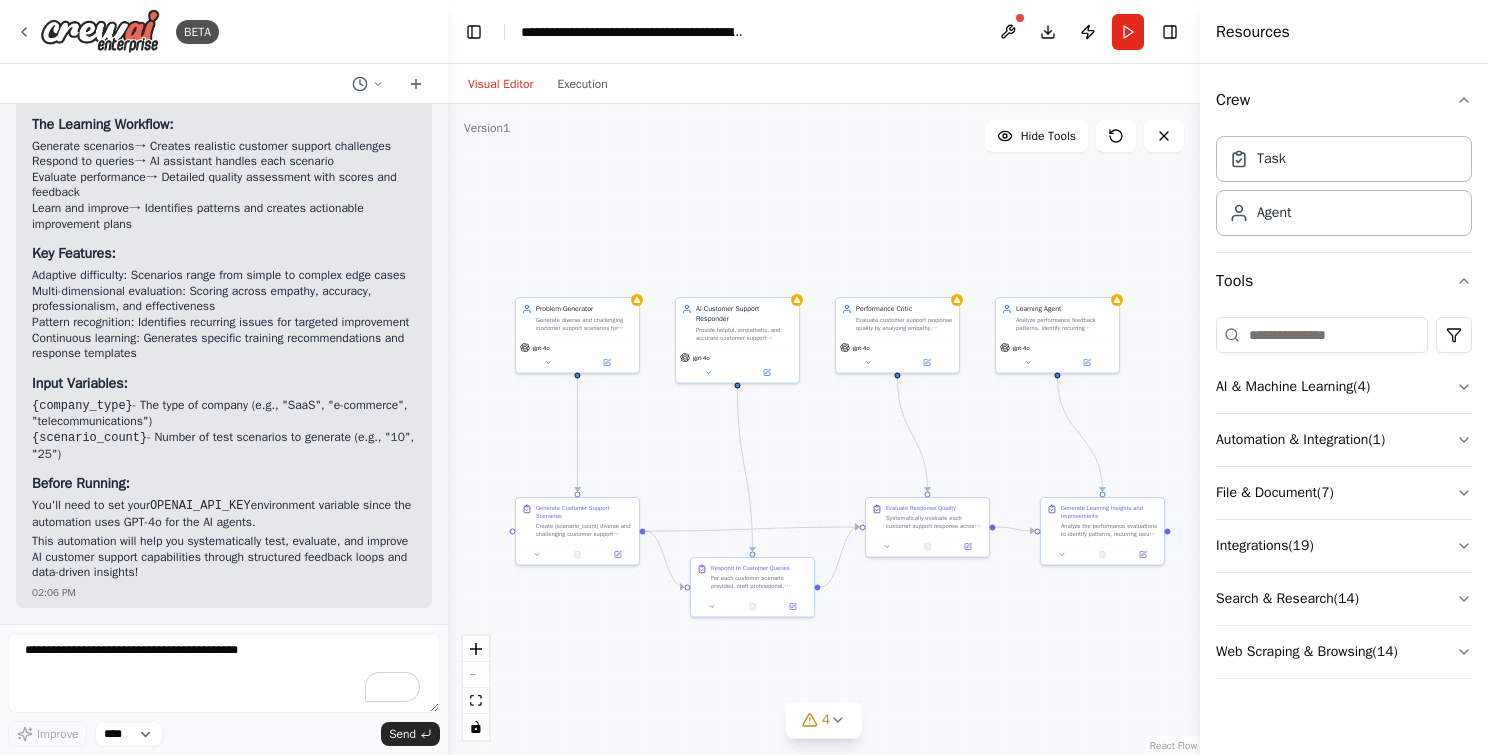 click on ".deletable-edge-delete-btn {
width: 20px;
height: 20px;
border: 0px solid #ffffff;
color: #6b7280;
background-color: #f8fafc;
cursor: pointer;
border-radius: 50%;
font-size: 12px;
padding: 3px;
display: flex;
align-items: center;
justify-content: center;
transition: all 0.2s cubic-bezier(0.4, 0, 0.2, 1);
box-shadow: 0 2px 4px rgba(0, 0, 0, 0.1);
}
.deletable-edge-delete-btn:hover {
background-color: #ef4444;
color: #ffffff;
border-color: #dc2626;
transform: scale(1.1);
box-shadow: 0 4px 12px rgba(239, 68, 68, 0.4);
}
.deletable-edge-delete-btn:active {
transform: scale(0.95);
box-shadow: 0 2px 4px rgba(239, 68, 68, 0.3);
}
Problem Generator gpt-4o AI Customer Support Responder gpt-4o gpt-4o" at bounding box center [824, 429] 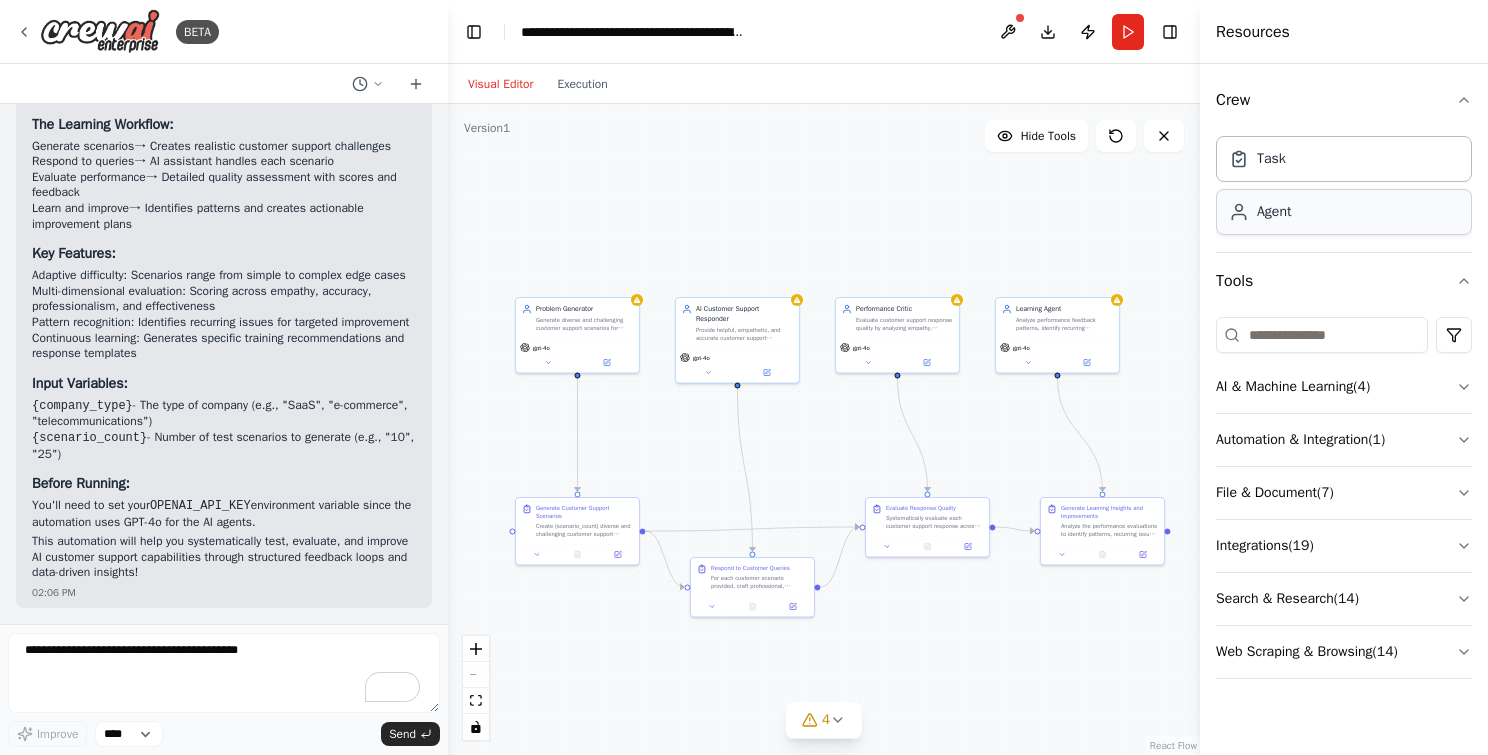 click on "Agent" at bounding box center [1274, 212] 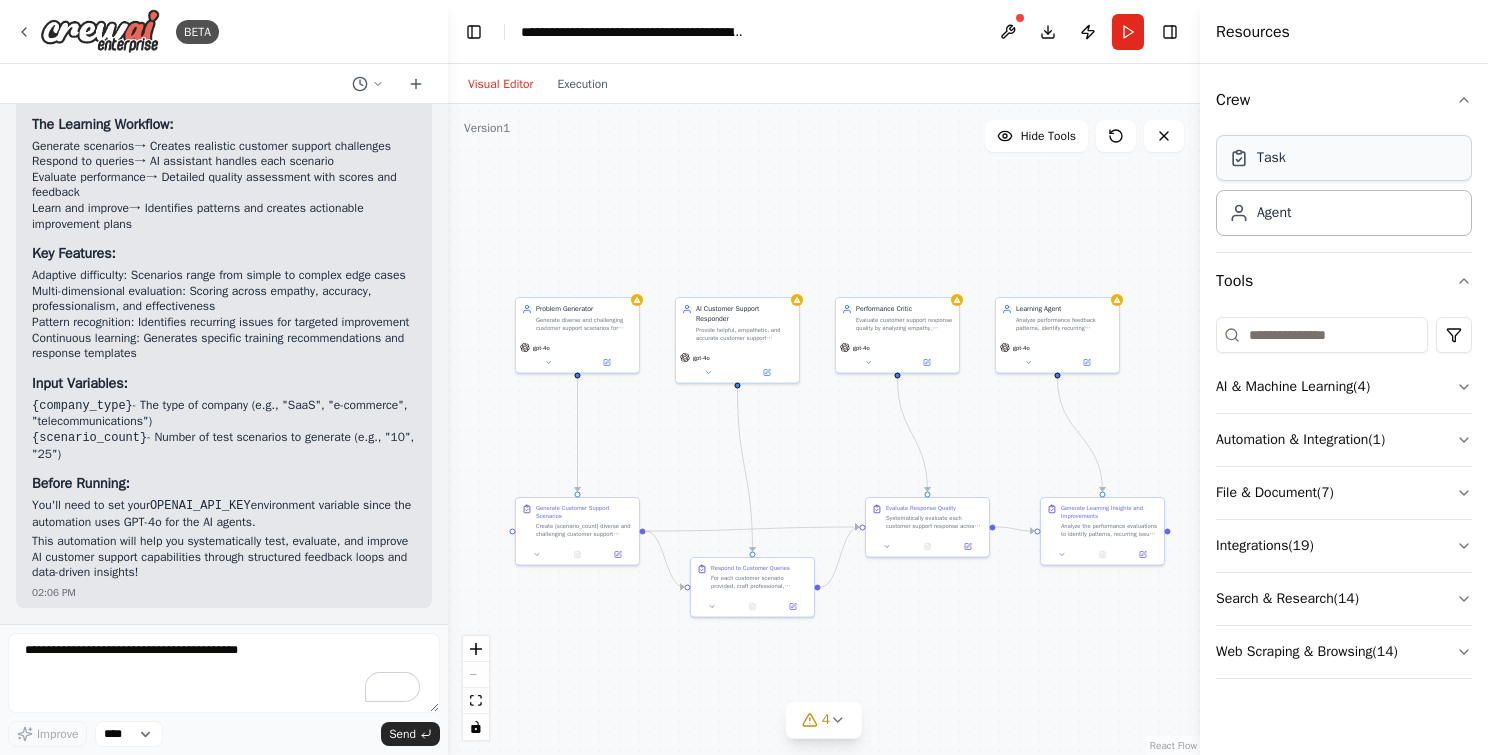 click on "Task" at bounding box center (1344, 158) 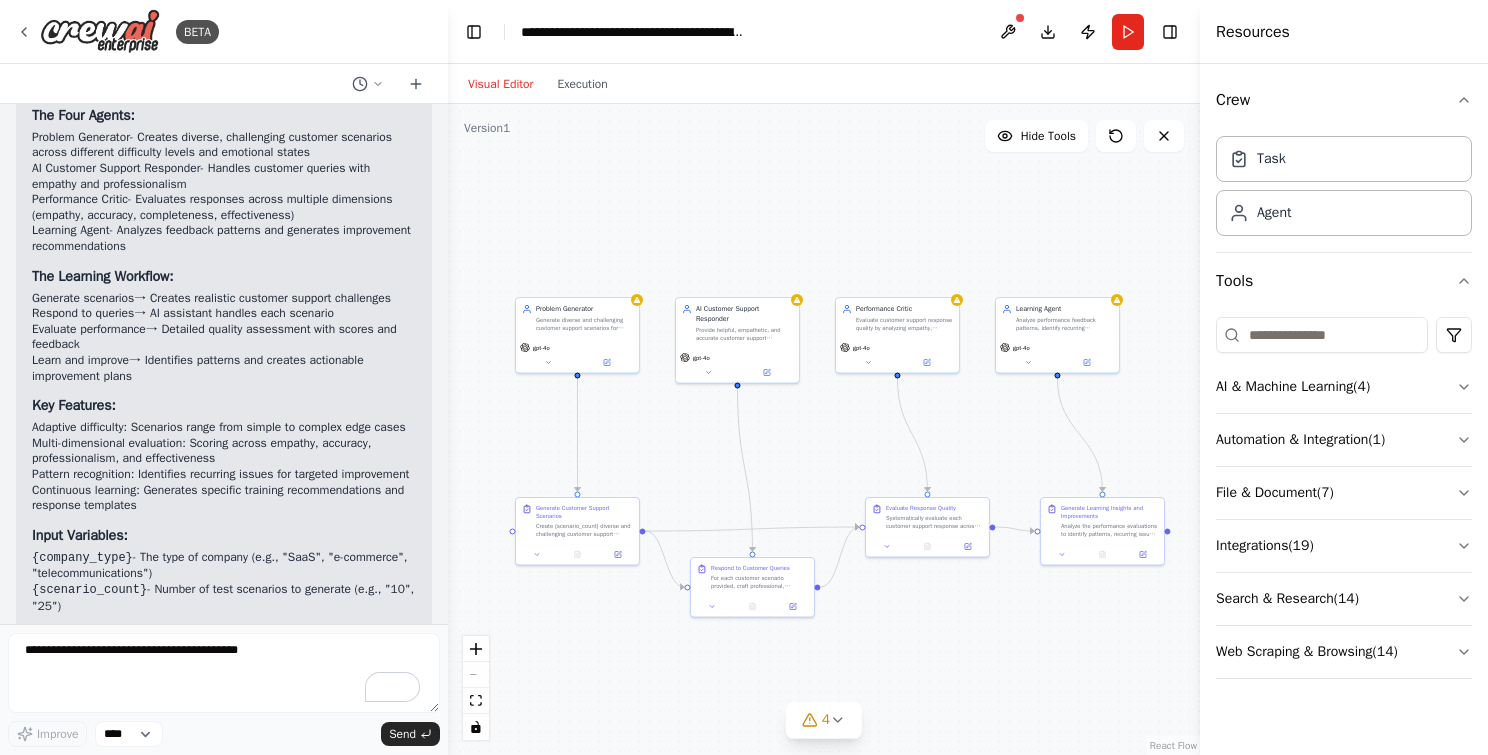scroll, scrollTop: 1713, scrollLeft: 0, axis: vertical 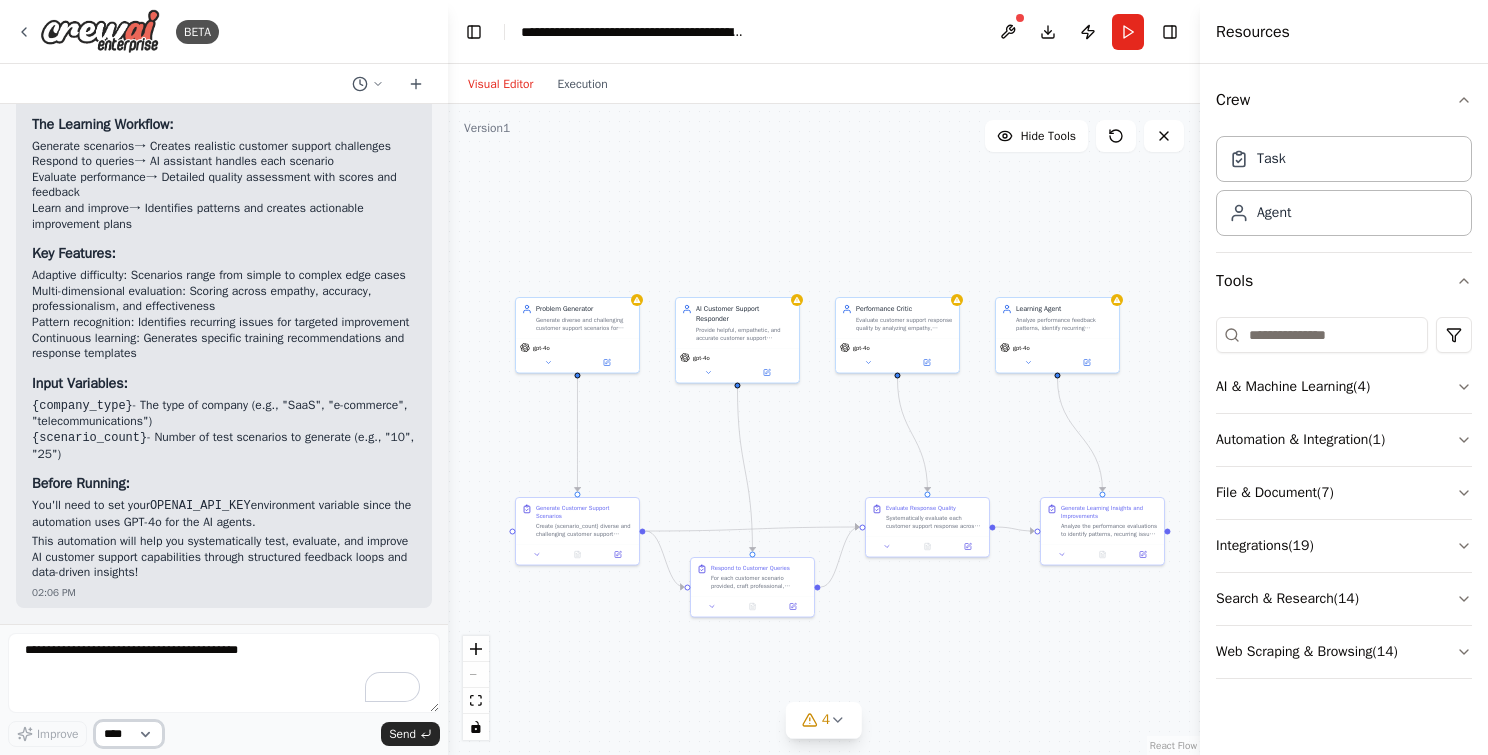 click on "****" at bounding box center [129, 734] 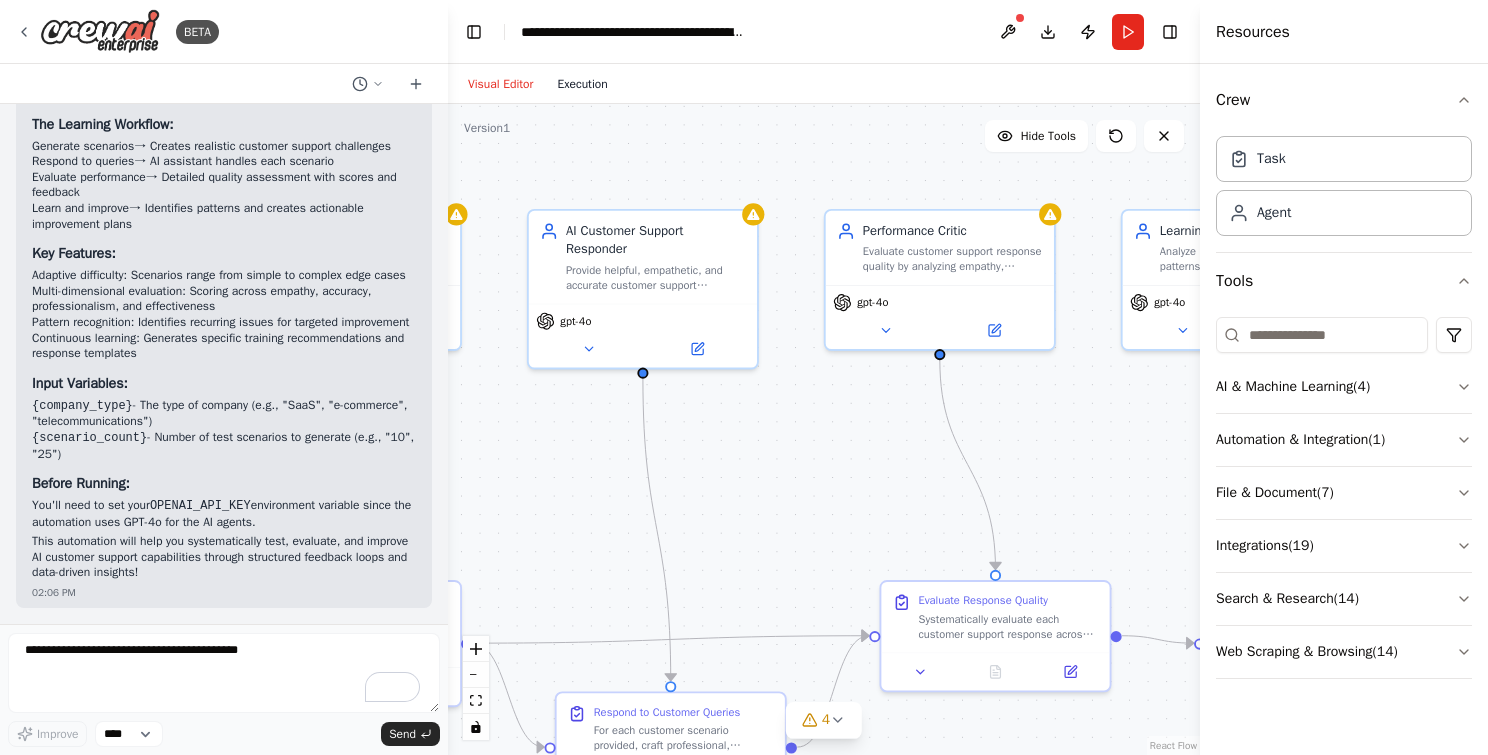 click on "Execution" at bounding box center [582, 84] 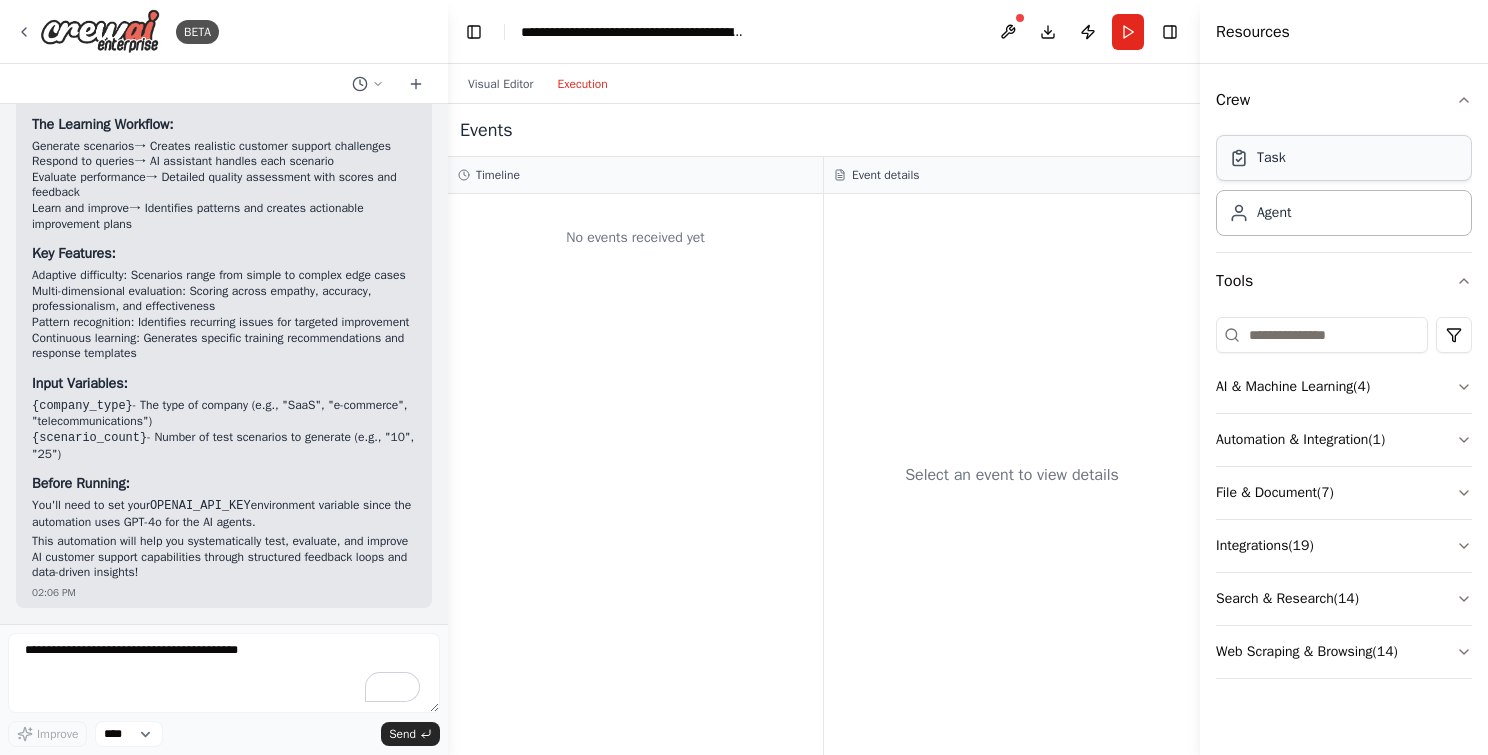 click on "Task" at bounding box center (1344, 158) 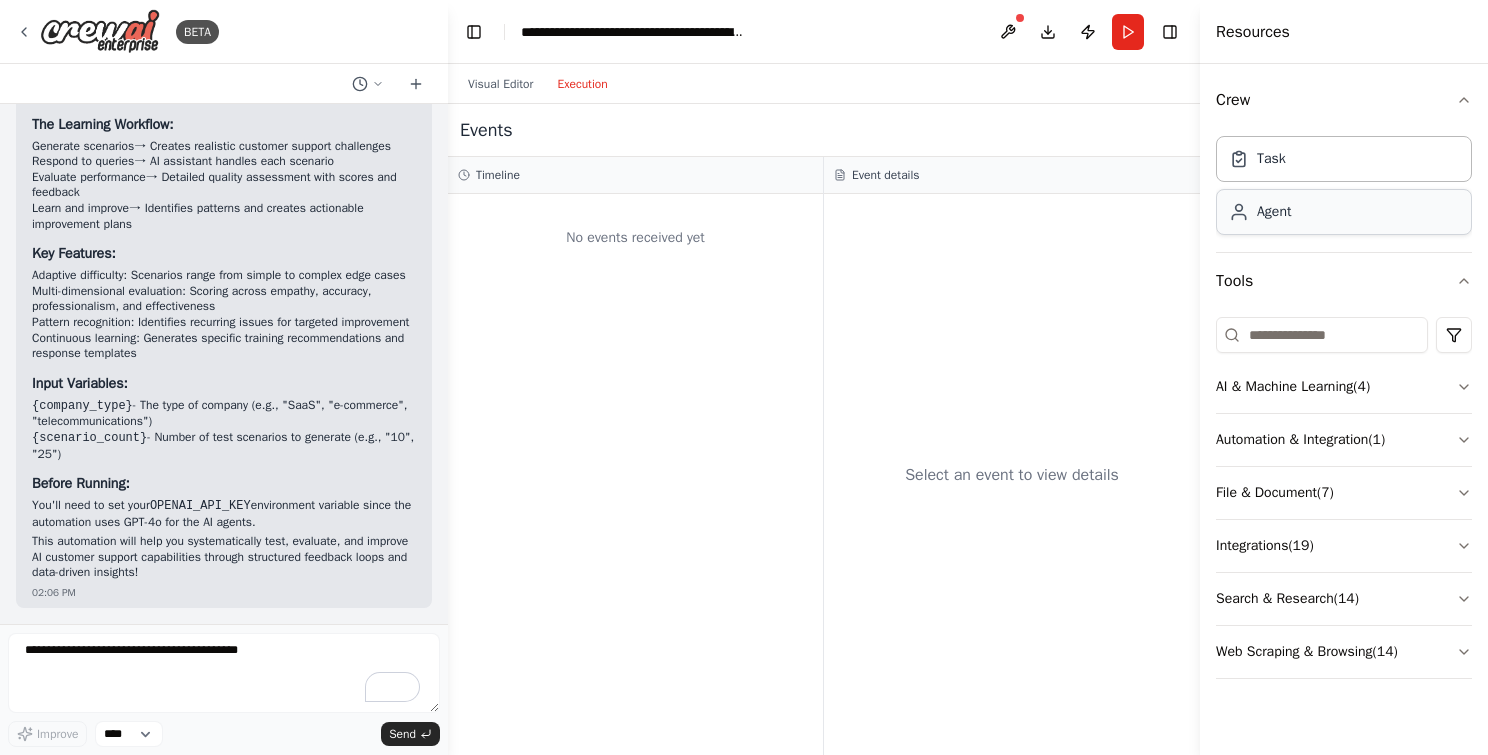 click on "Agent" at bounding box center [1344, 212] 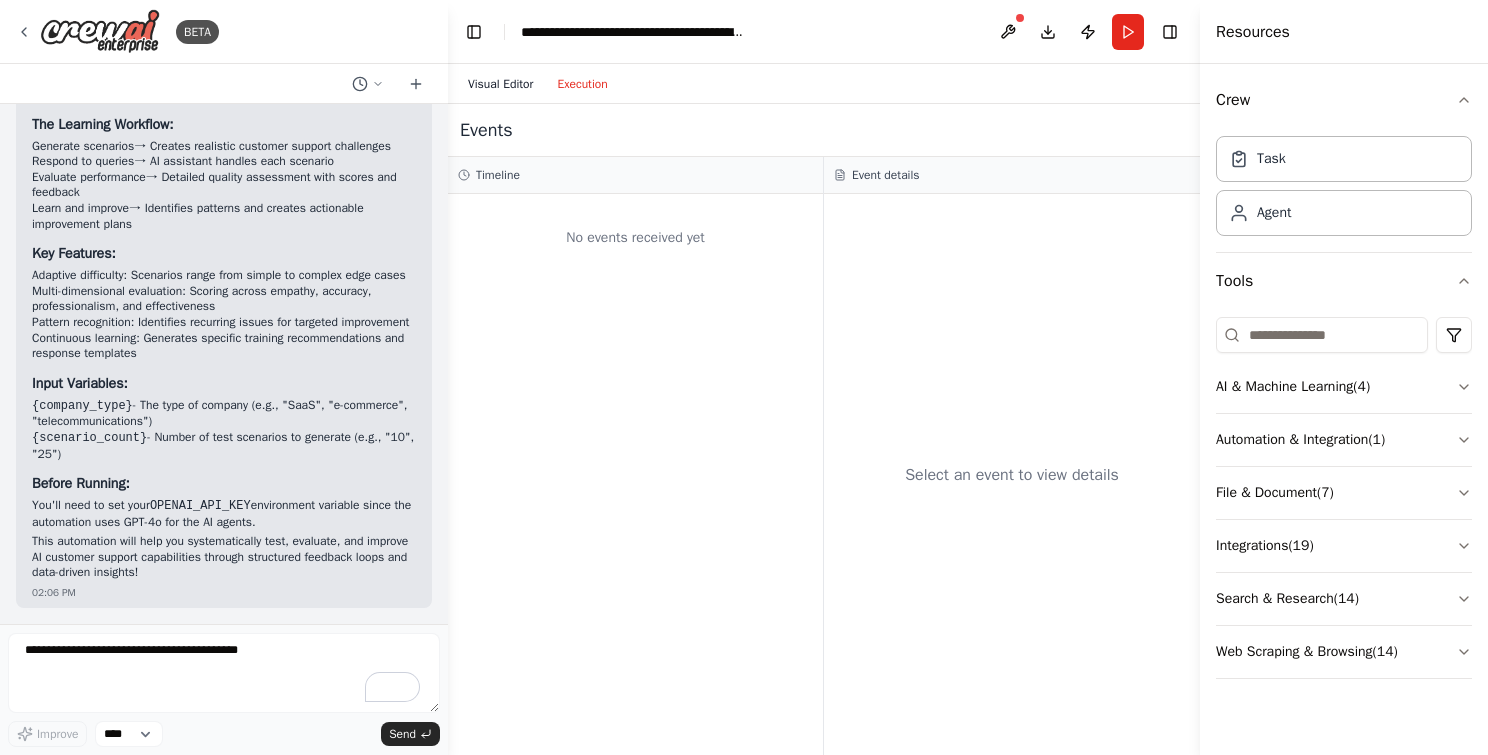 click on "Visual Editor" at bounding box center [500, 84] 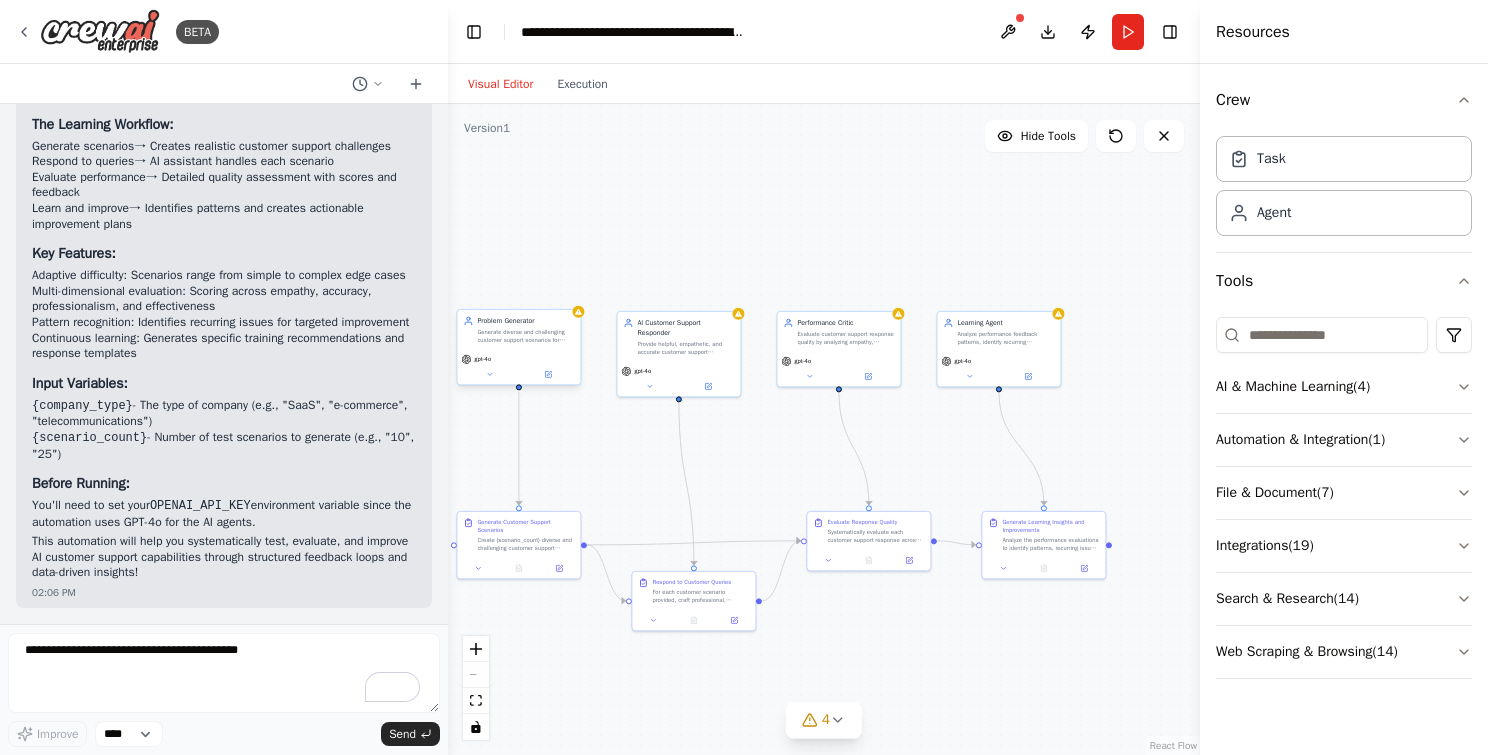 click on "gpt-4o" at bounding box center [518, 359] 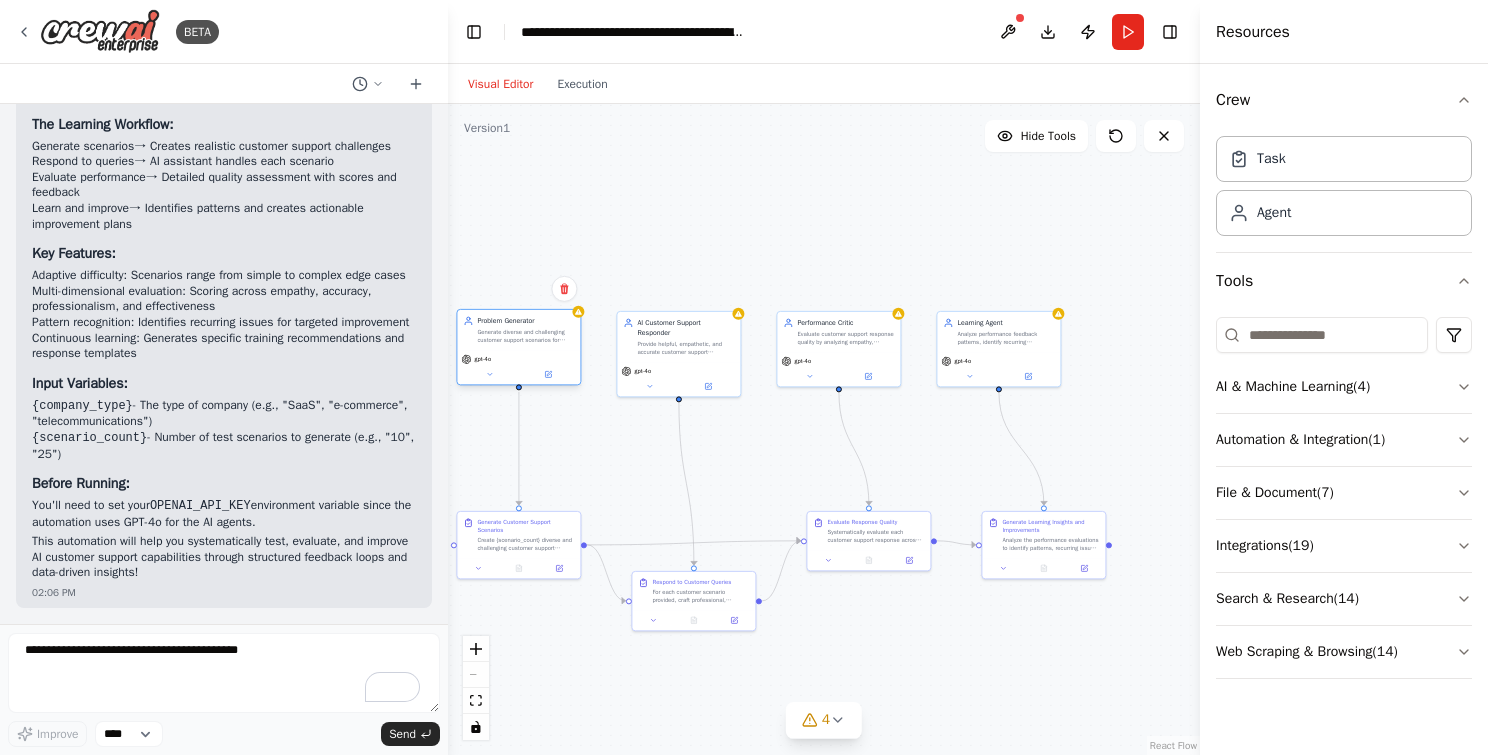 click on "gpt-4o" at bounding box center (518, 359) 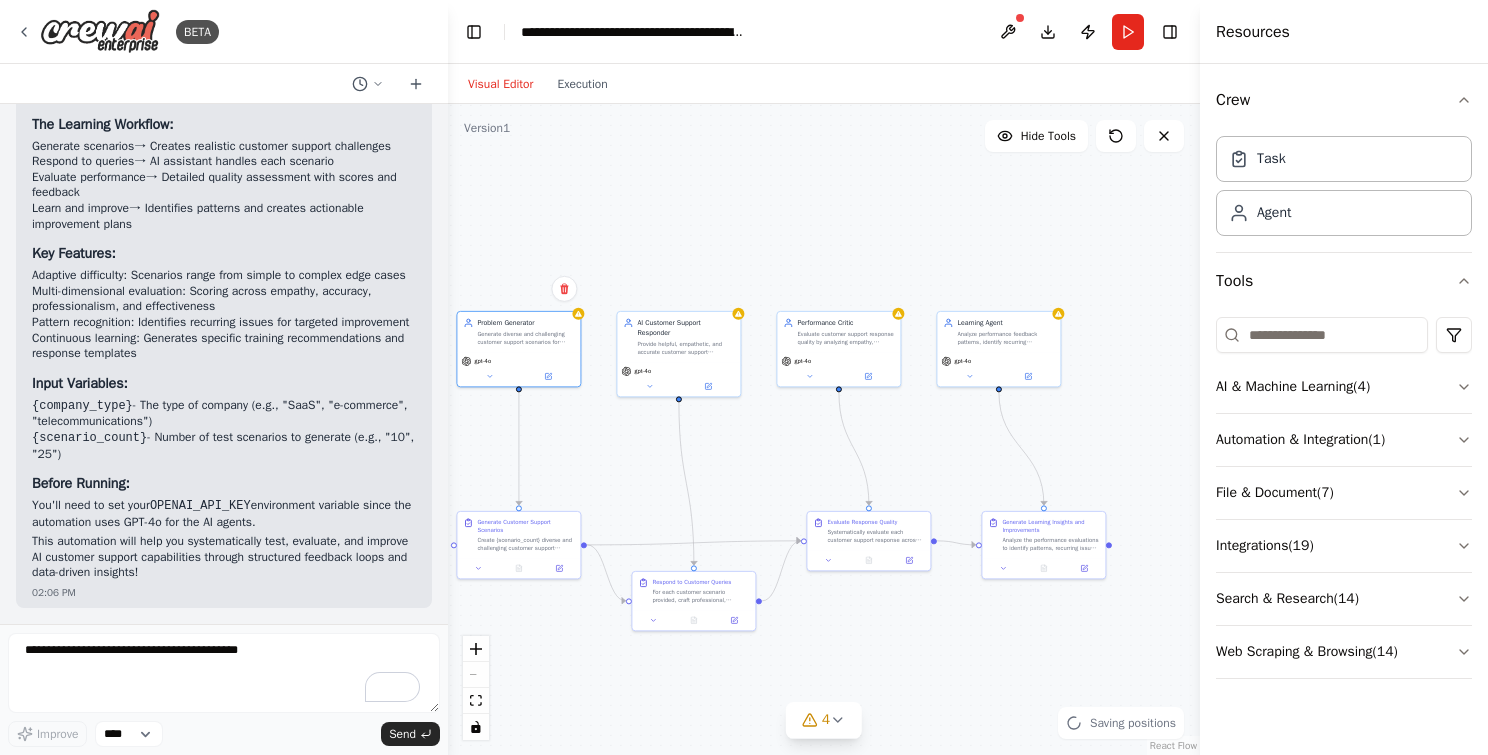 click on ".deletable-edge-delete-btn {
width: 20px;
height: 20px;
border: 0px solid #ffffff;
color: #6b7280;
background-color: #f8fafc;
cursor: pointer;
border-radius: 50%;
font-size: 12px;
padding: 3px;
display: flex;
align-items: center;
justify-content: center;
transition: all 0.2s cubic-bezier(0.4, 0, 0.2, 1);
box-shadow: 0 2px 4px rgba(0, 0, 0, 0.1);
}
.deletable-edge-delete-btn:hover {
background-color: #ef4444;
color: #ffffff;
border-color: #dc2626;
transform: scale(1.1);
box-shadow: 0 4px 12px rgba(239, 68, 68, 0.4);
}
.deletable-edge-delete-btn:active {
transform: scale(0.95);
box-shadow: 0 2px 4px rgba(239, 68, 68, 0.3);
}
Problem Generator gpt-4o AI Customer Support Responder gpt-4o gpt-4o" at bounding box center [824, 429] 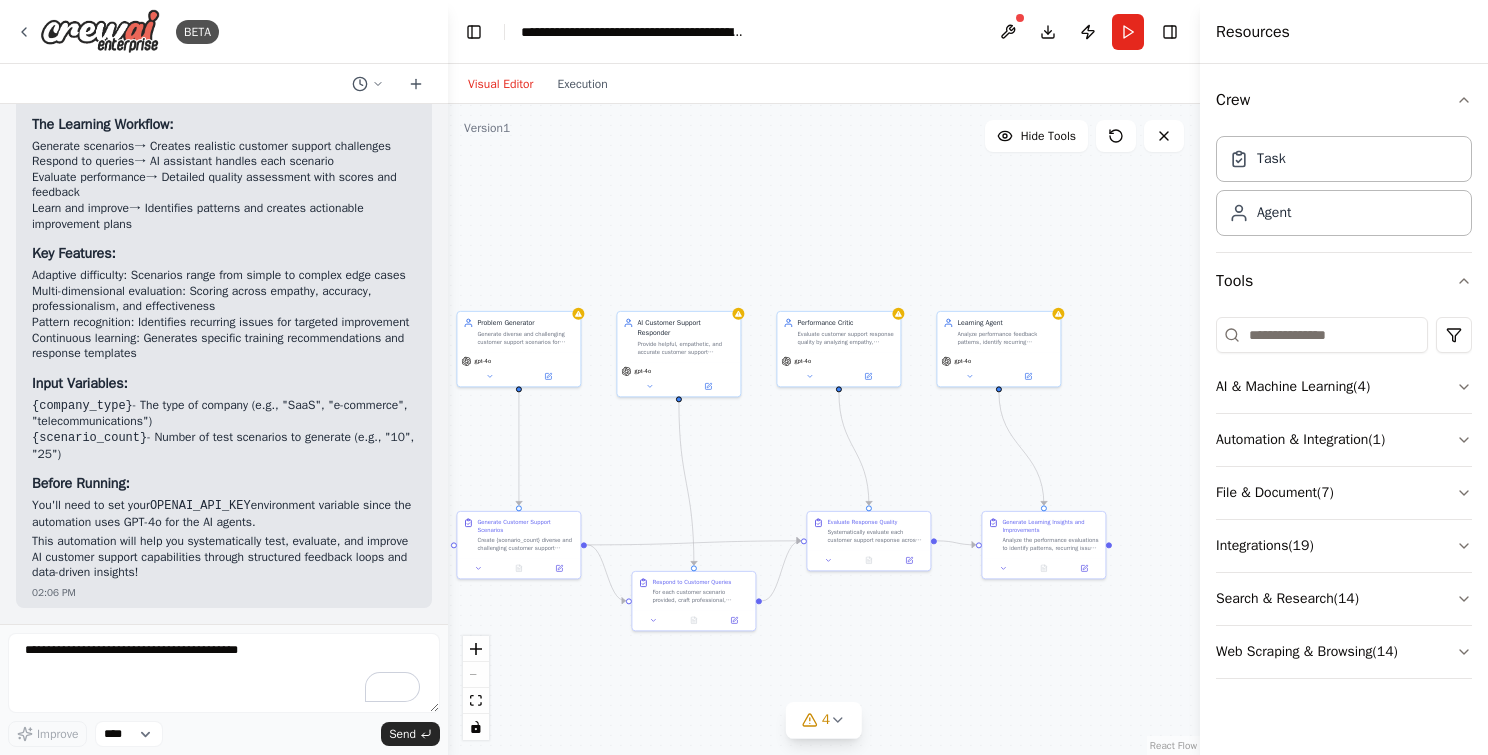 click on "Task Agent" at bounding box center (1344, 190) 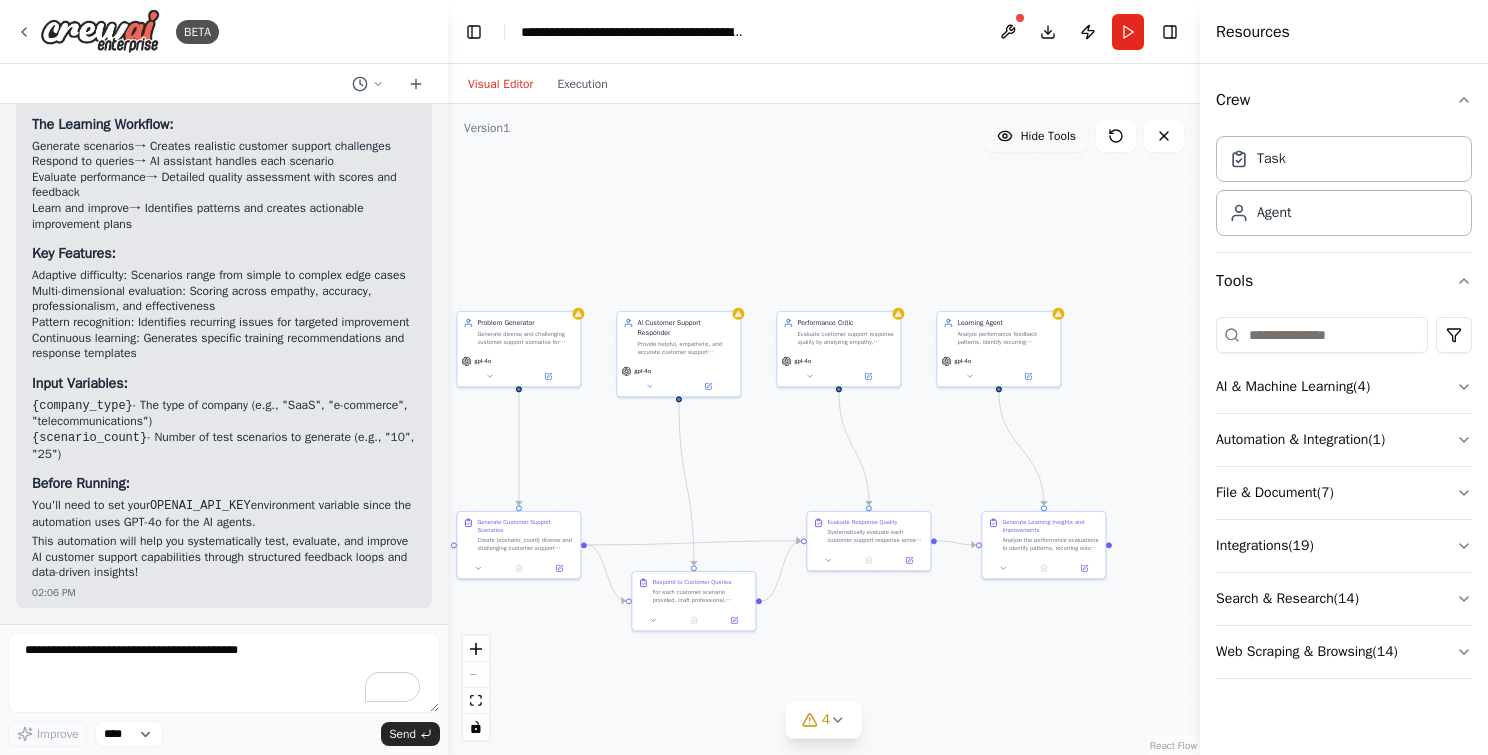 click on "Hide Tools" at bounding box center [1048, 136] 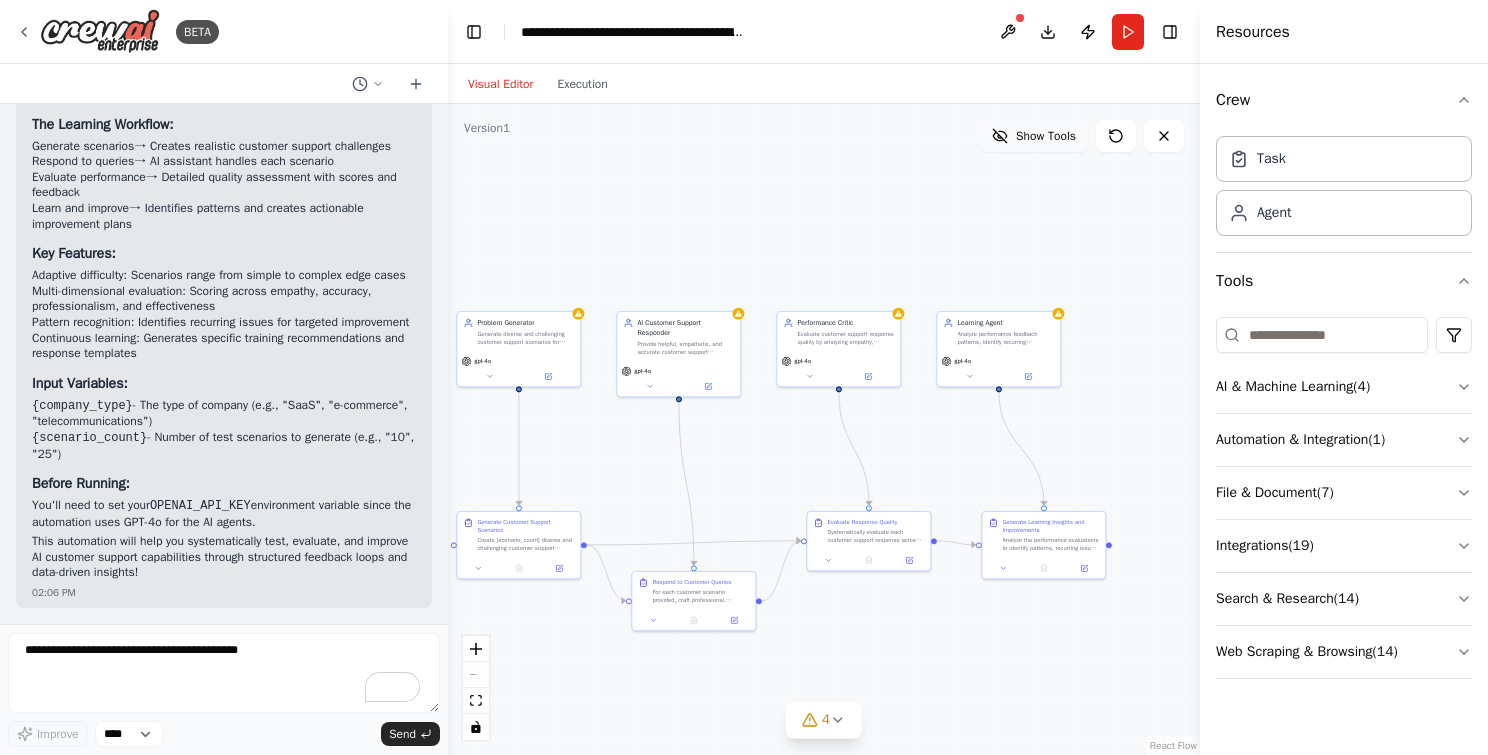 click on "Show Tools" at bounding box center (1046, 136) 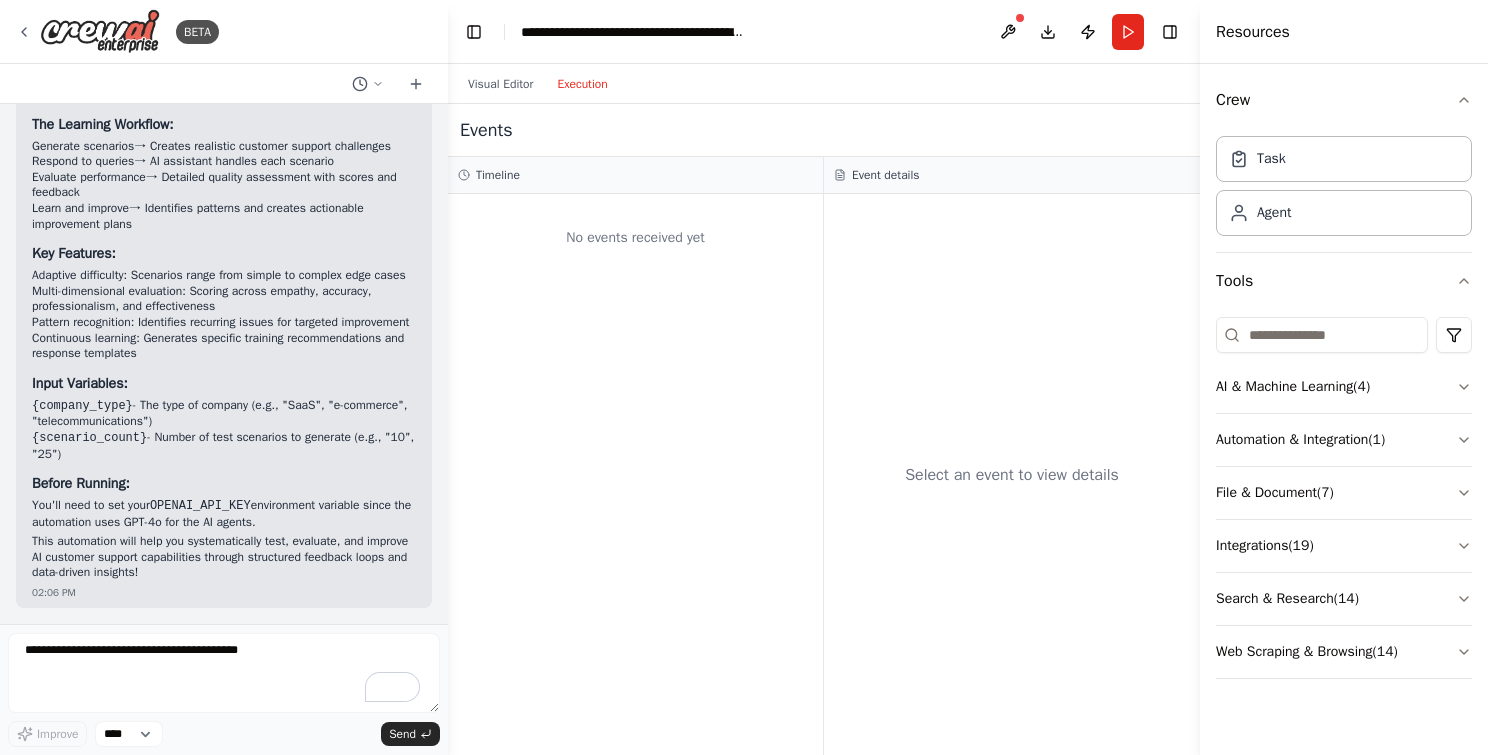 click on "Execution" at bounding box center [582, 84] 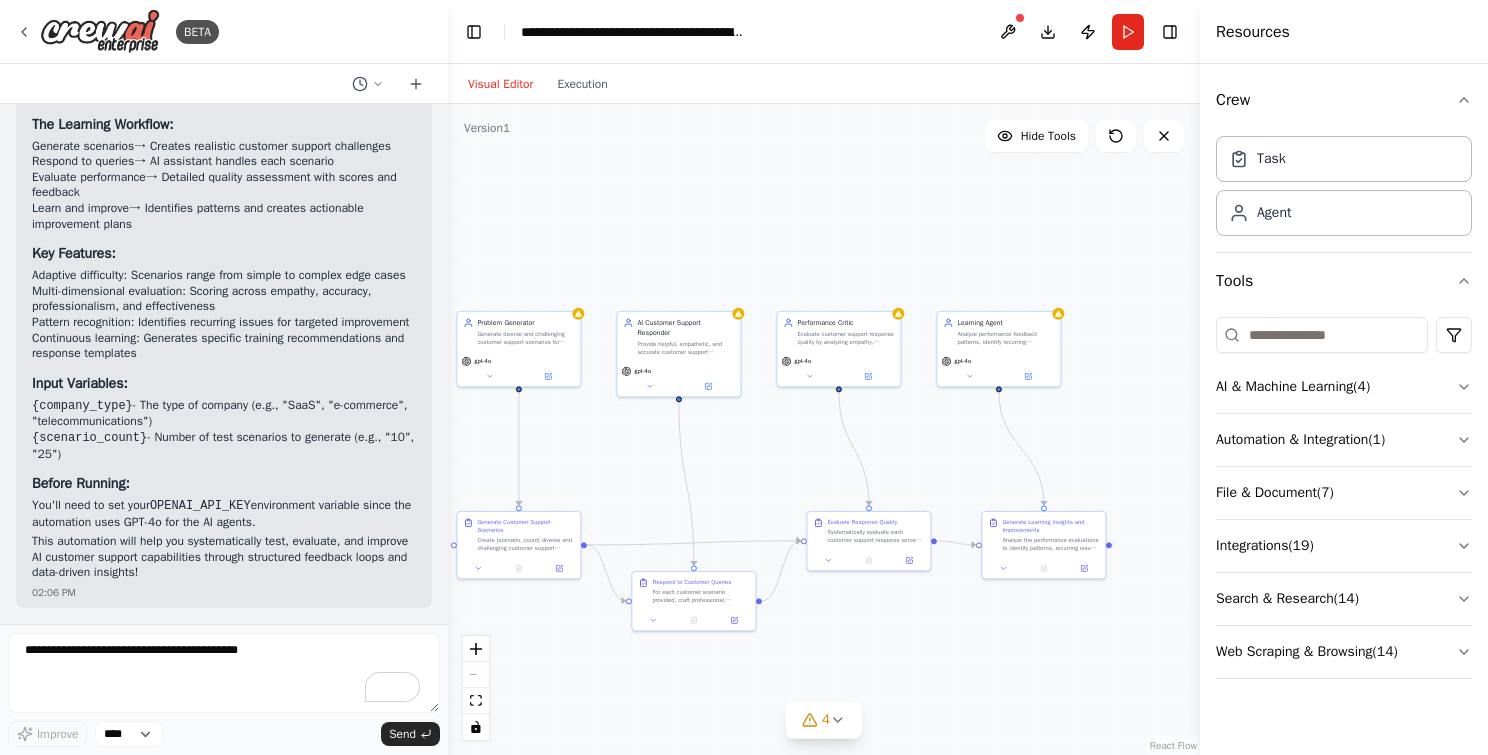 click on "Visual Editor" at bounding box center [500, 84] 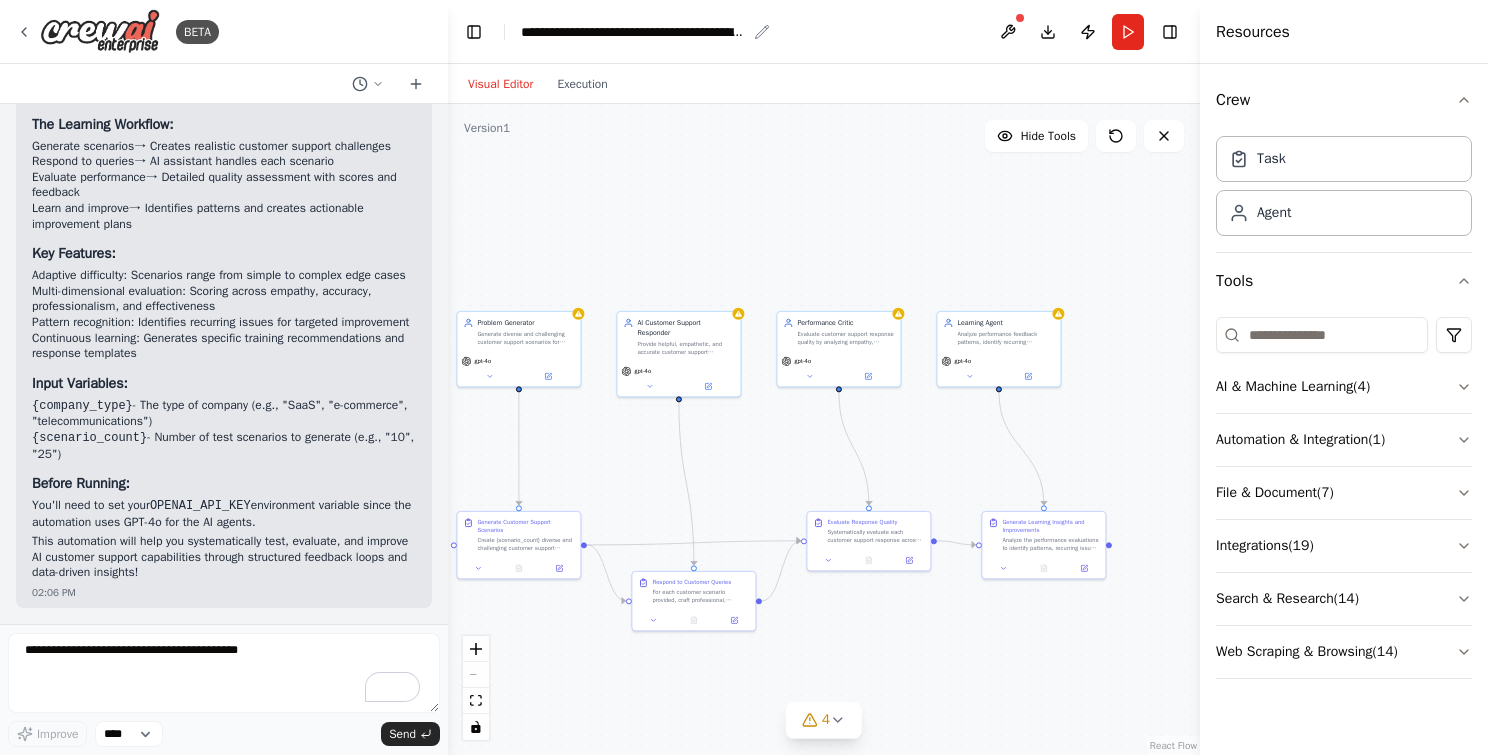click on "**********" at bounding box center (633, 32) 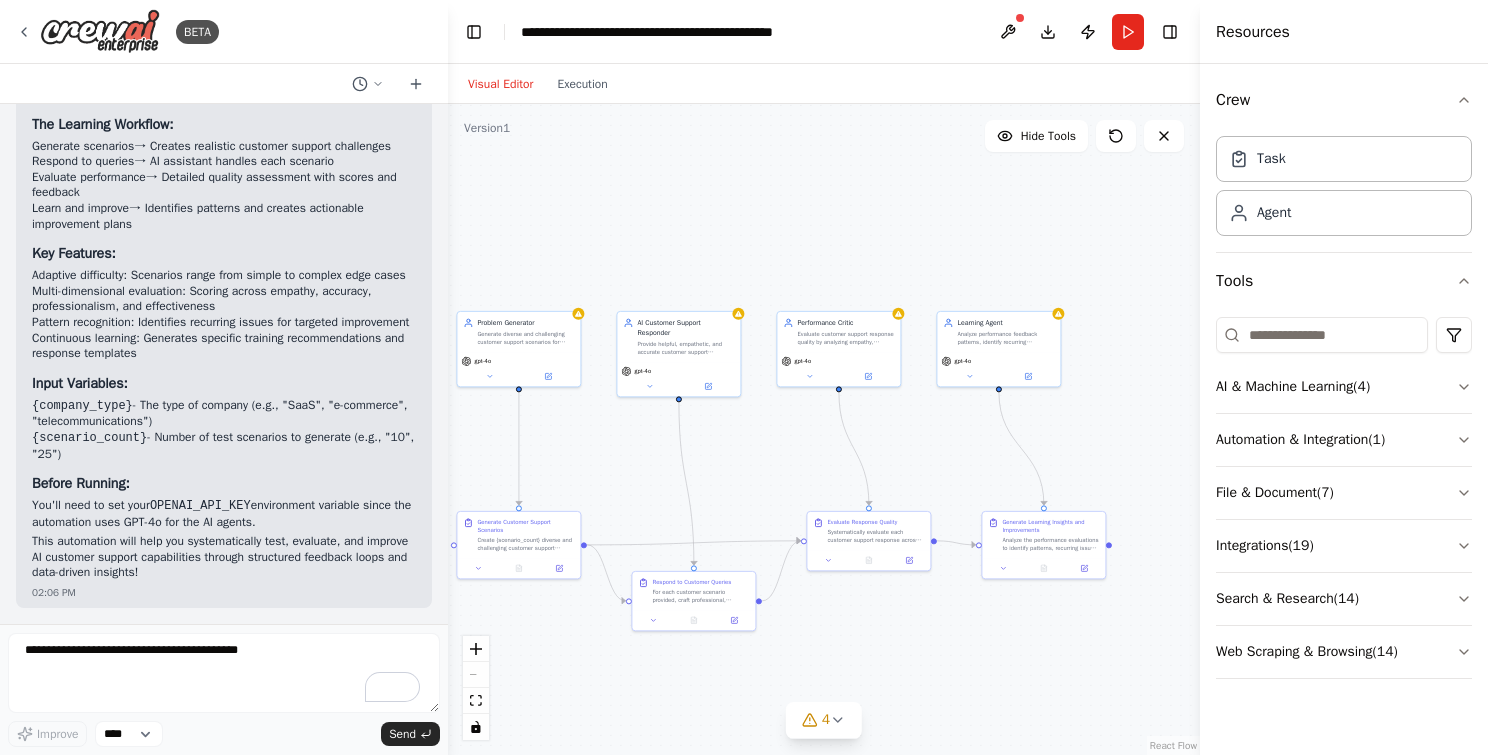 click on "Visual Editor Execution" at bounding box center (824, 84) 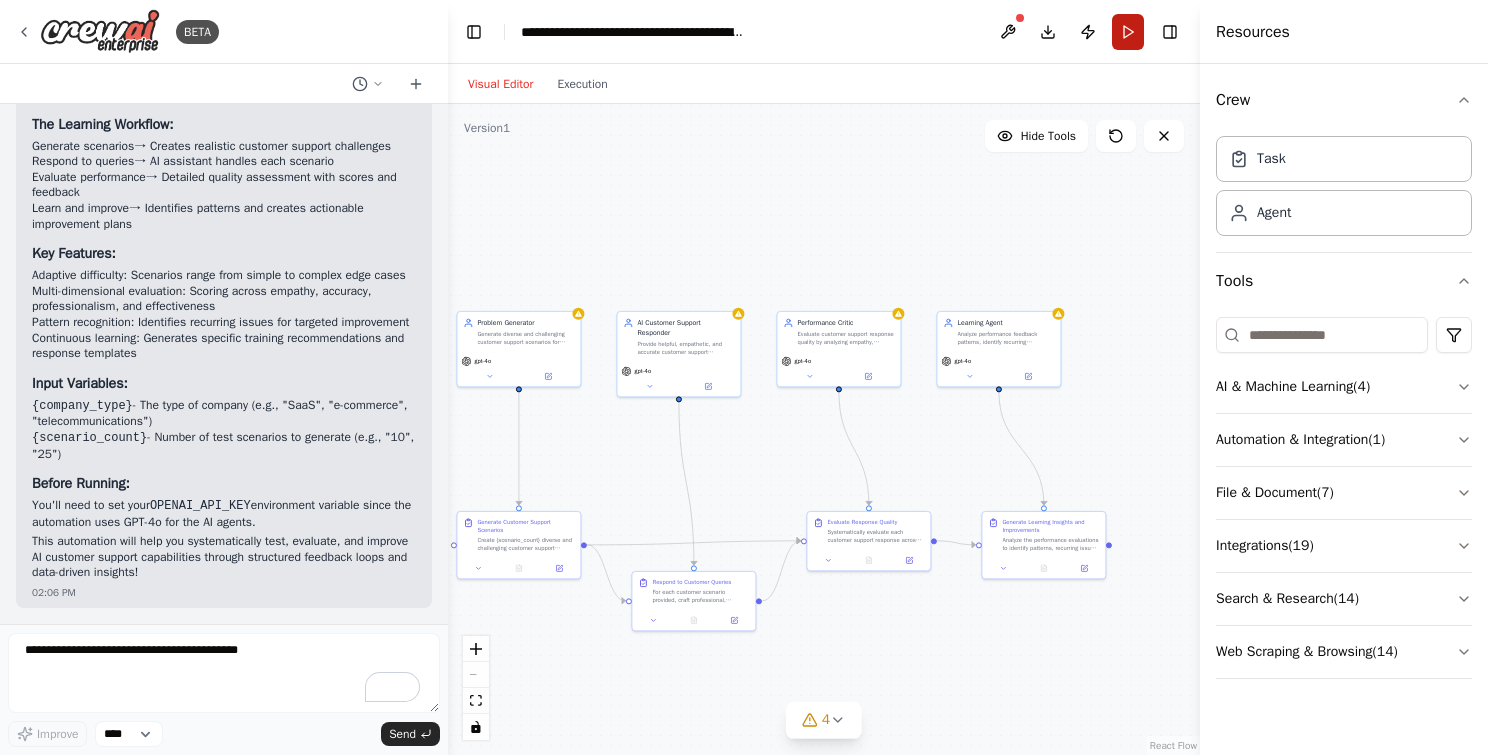 click on "Run" at bounding box center [1128, 32] 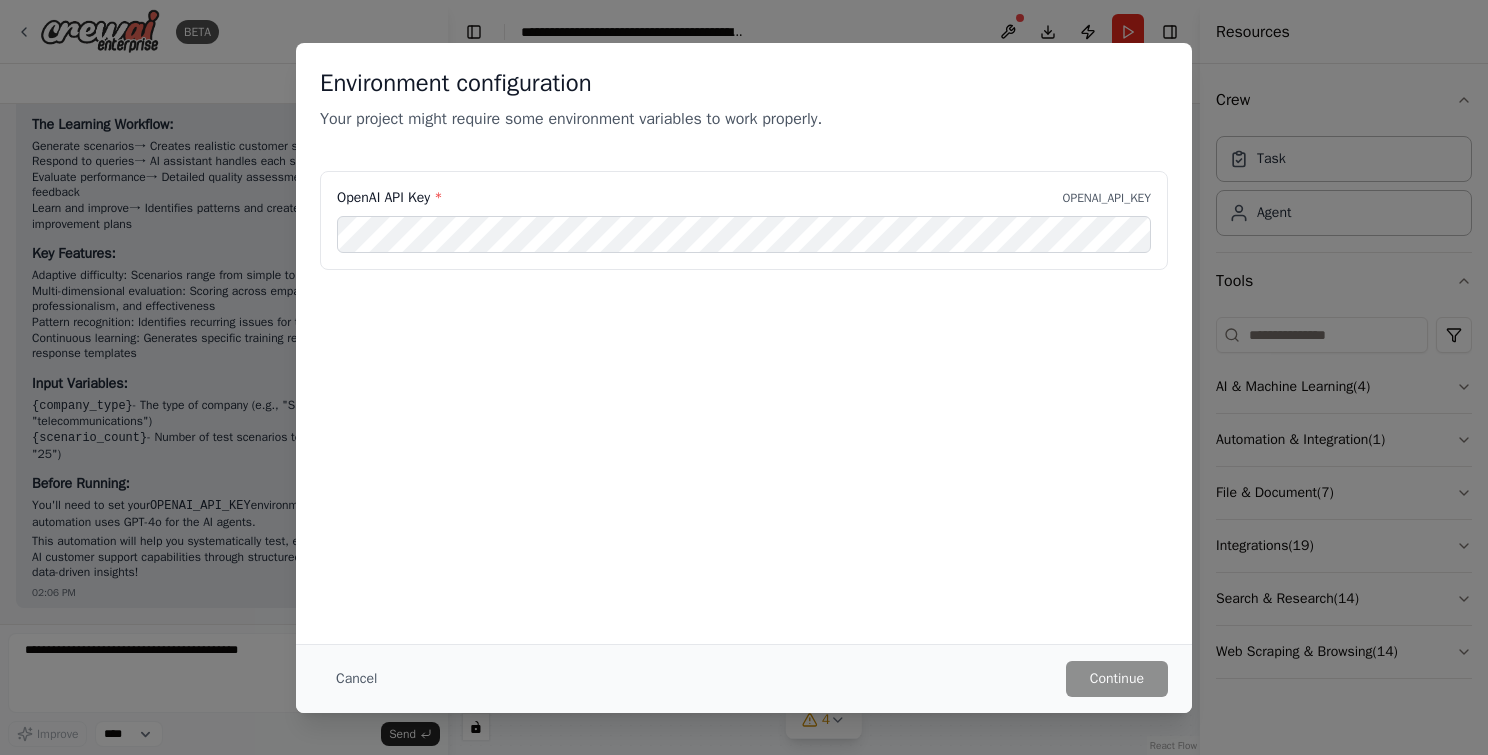 click on "OpenAI API Key * OPENAI_API_KEY" at bounding box center (744, 198) 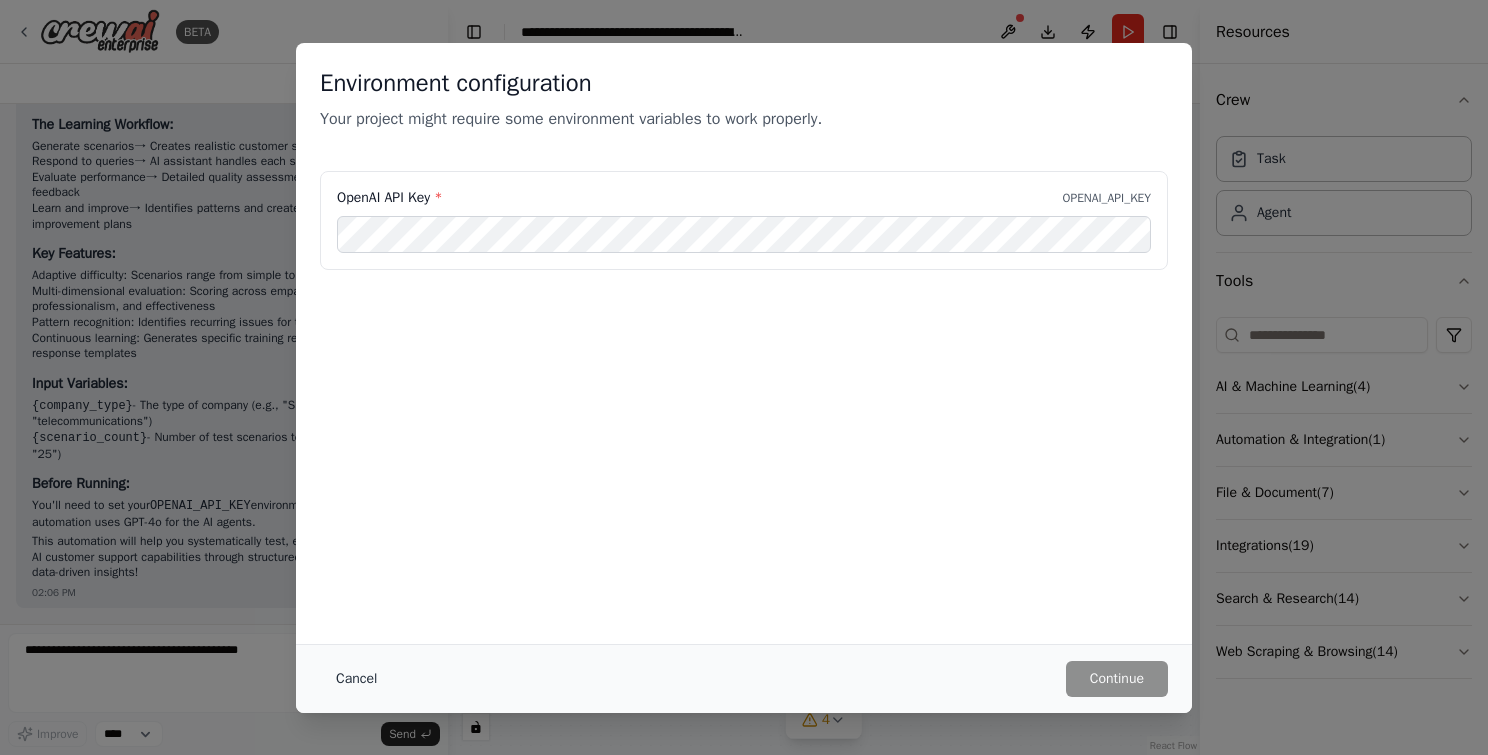 click on "Cancel" at bounding box center (356, 679) 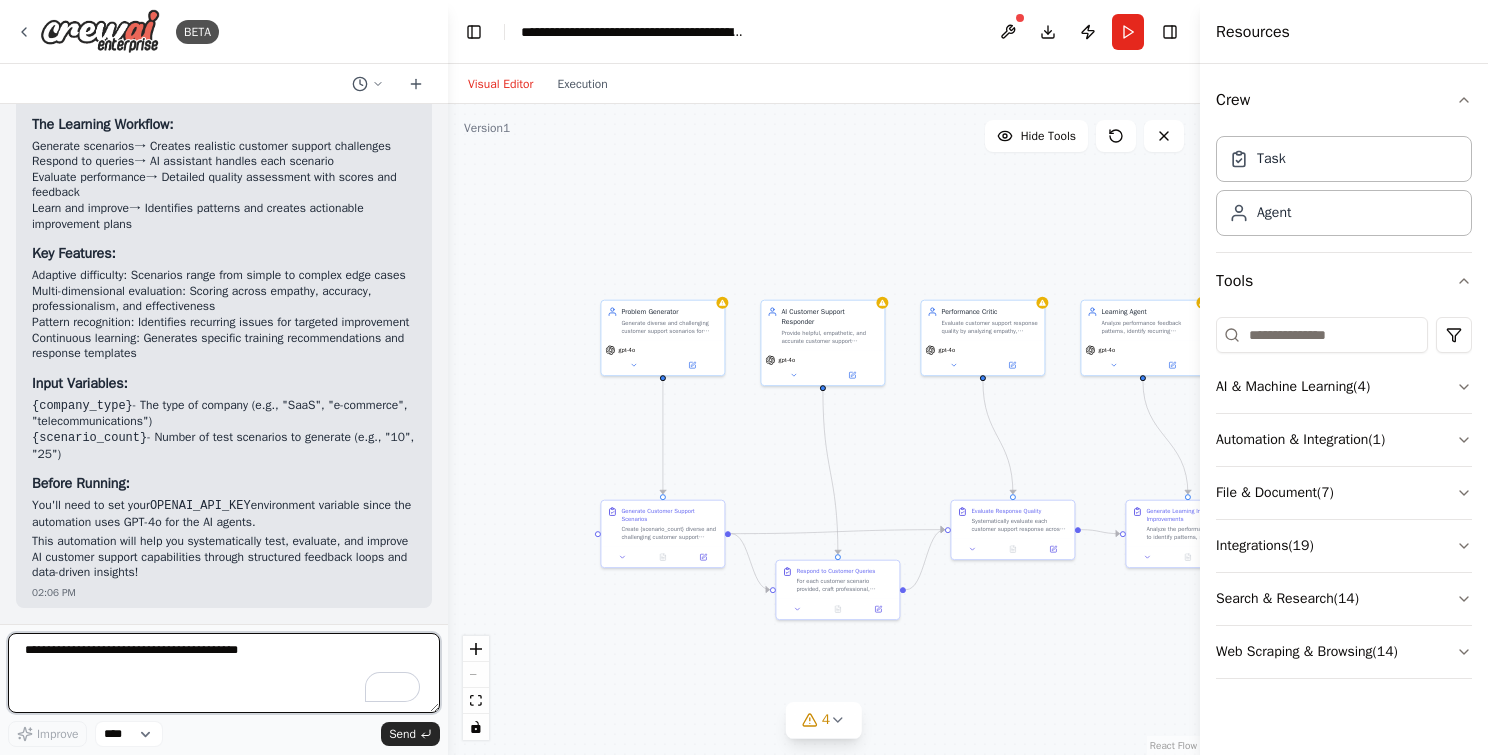click at bounding box center [224, 673] 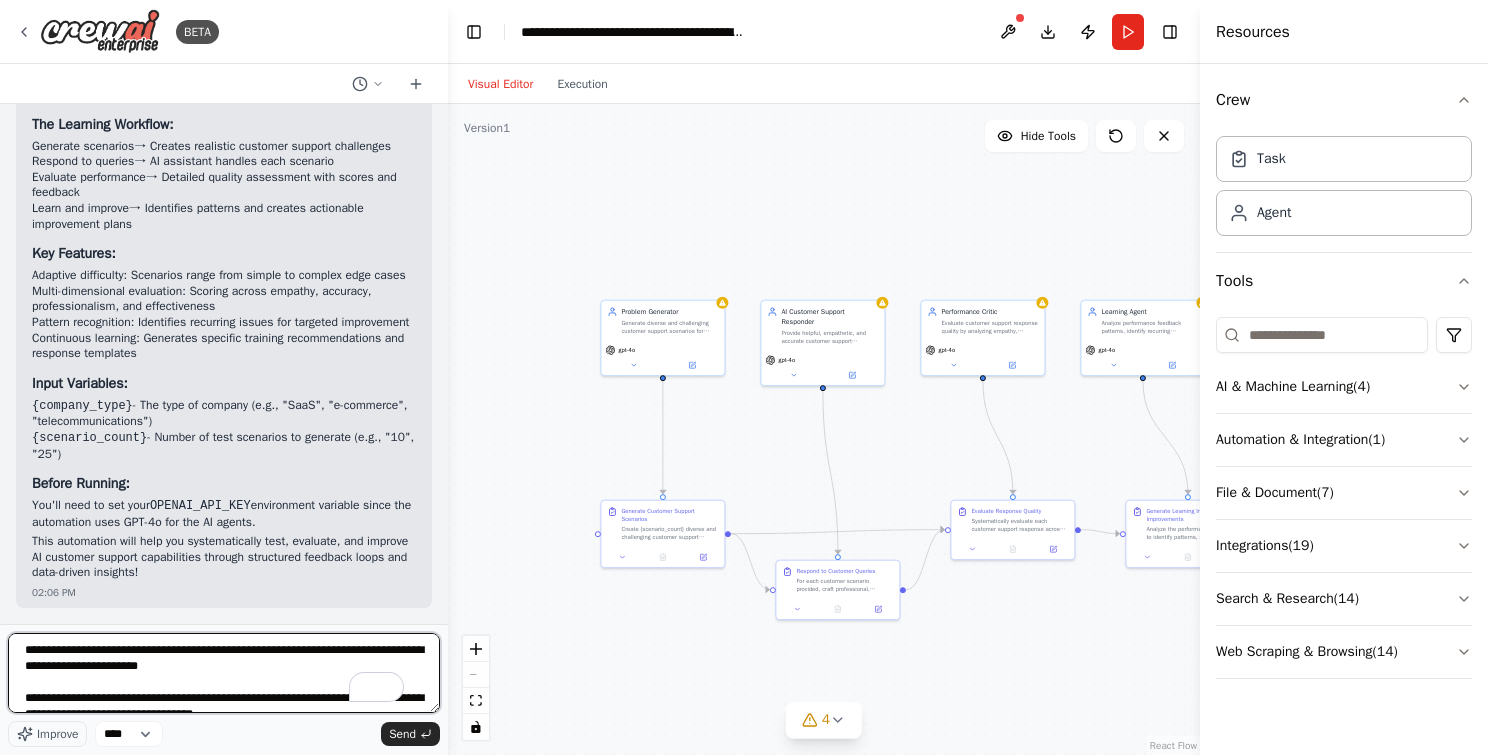 scroll, scrollTop: 169, scrollLeft: 0, axis: vertical 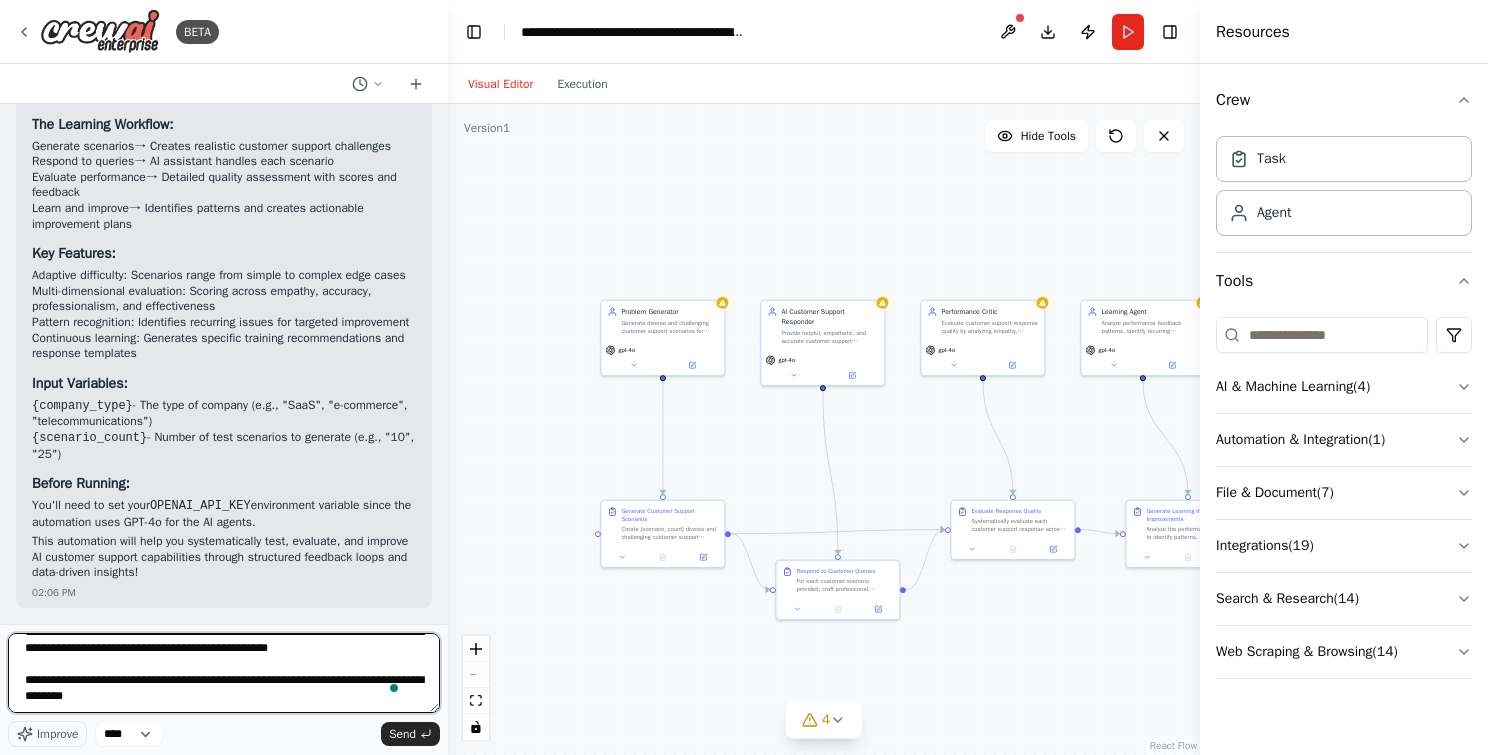 type 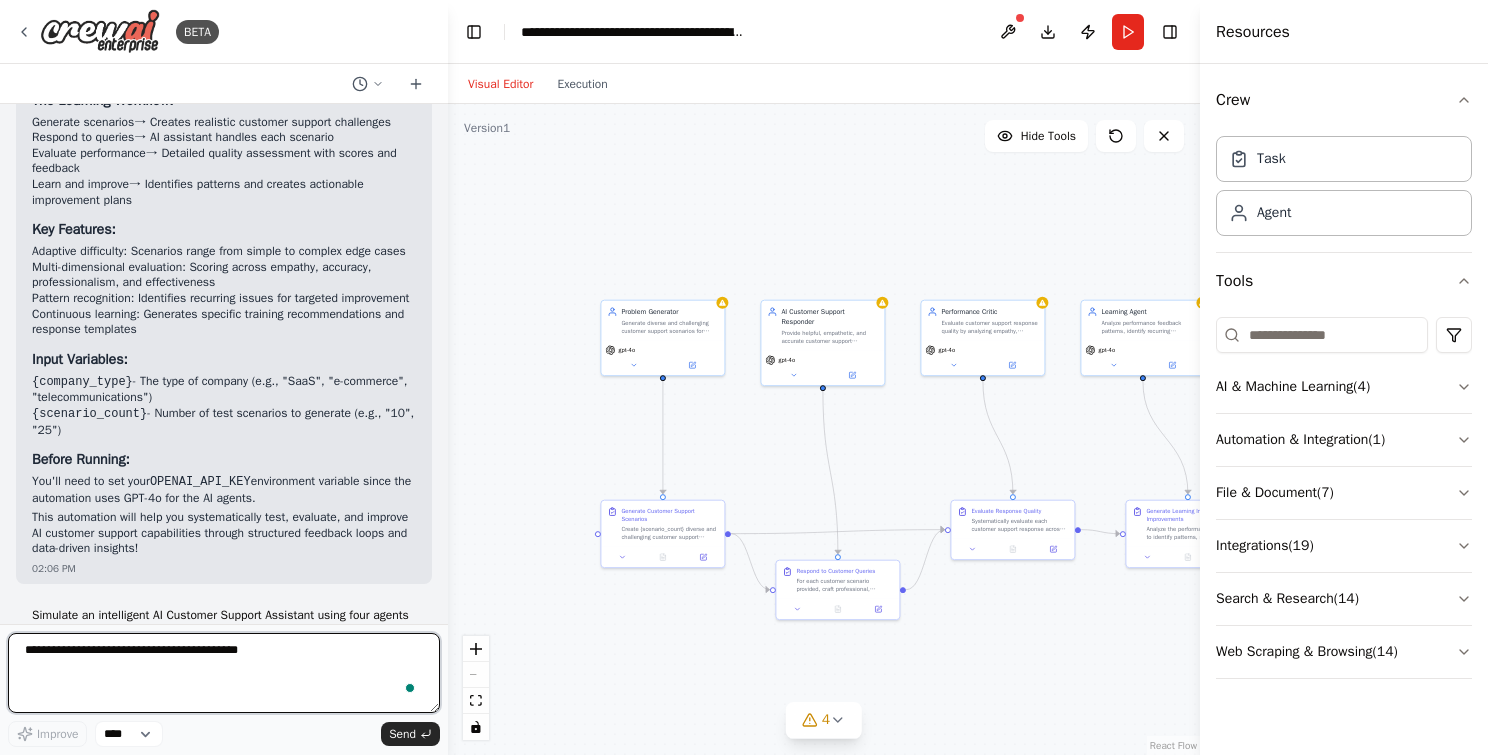 scroll, scrollTop: 1764, scrollLeft: 0, axis: vertical 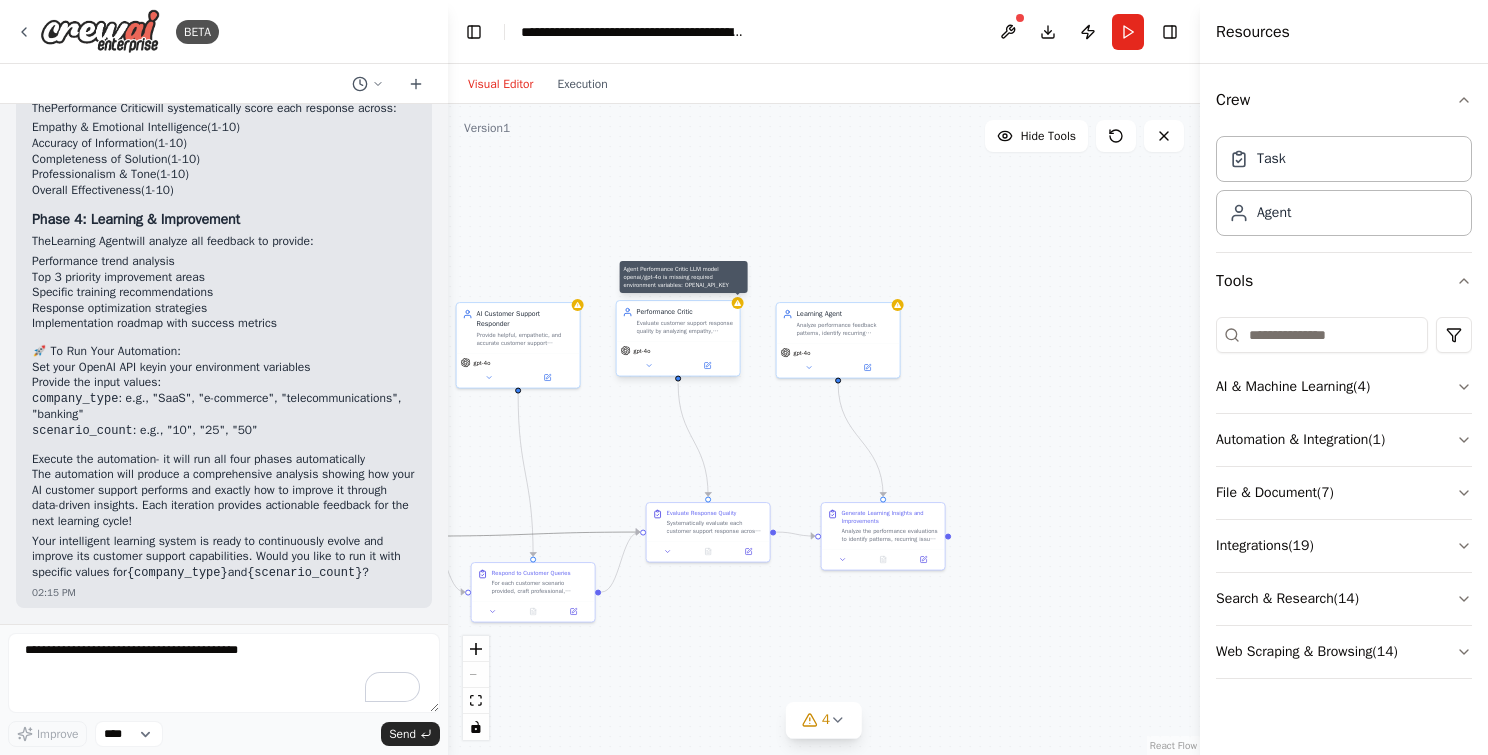 drag, startPoint x: 624, startPoint y: 528, endPoint x: 737, endPoint y: 307, distance: 248.21362 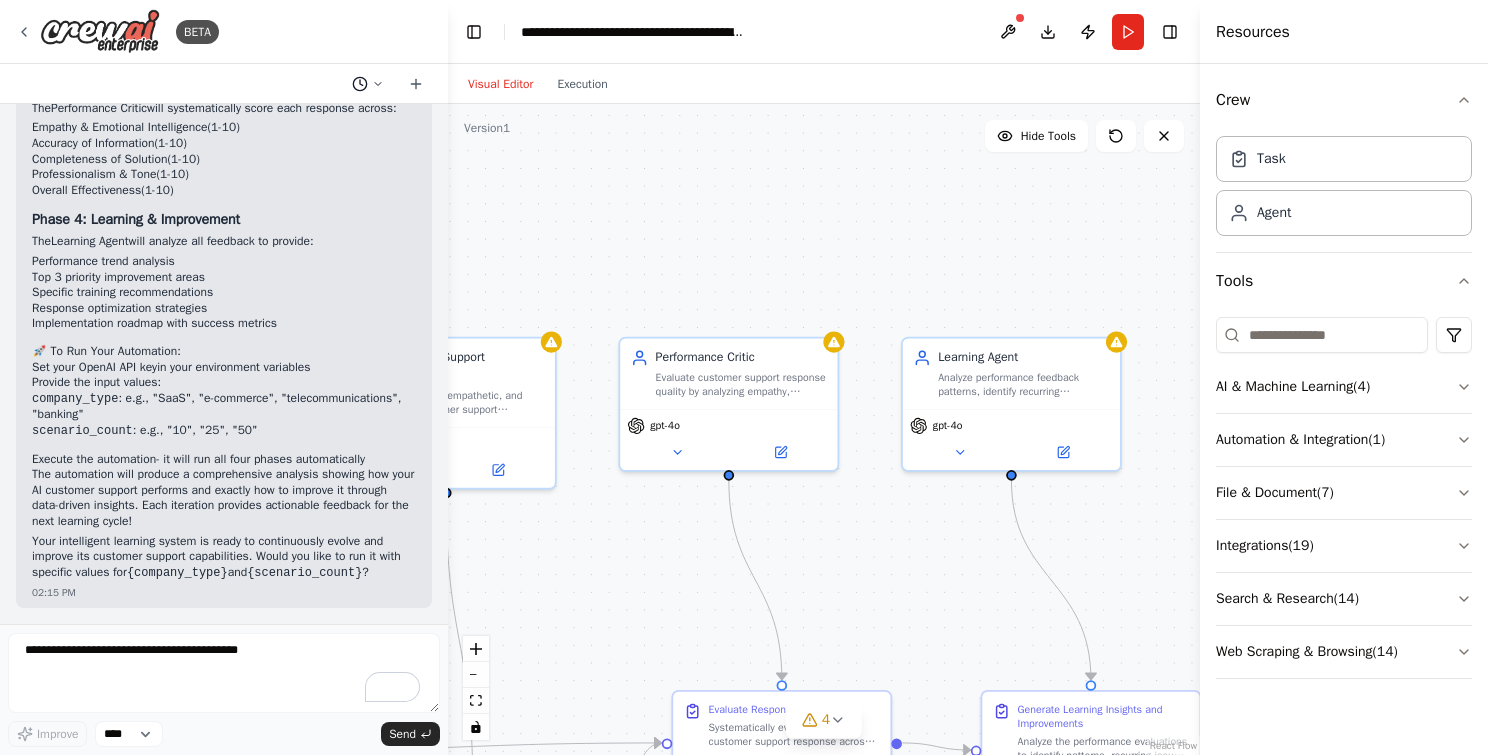 click 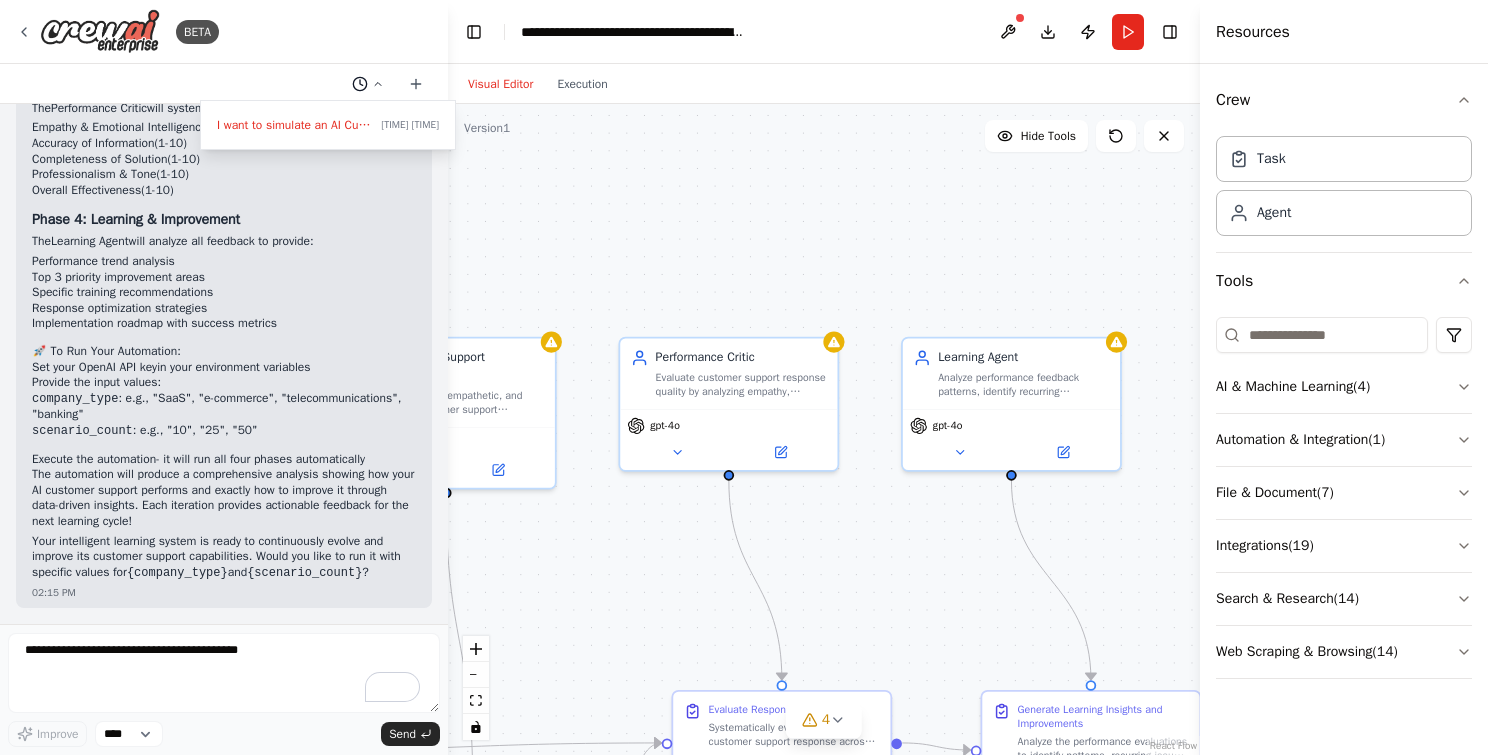 click at bounding box center (224, 377) 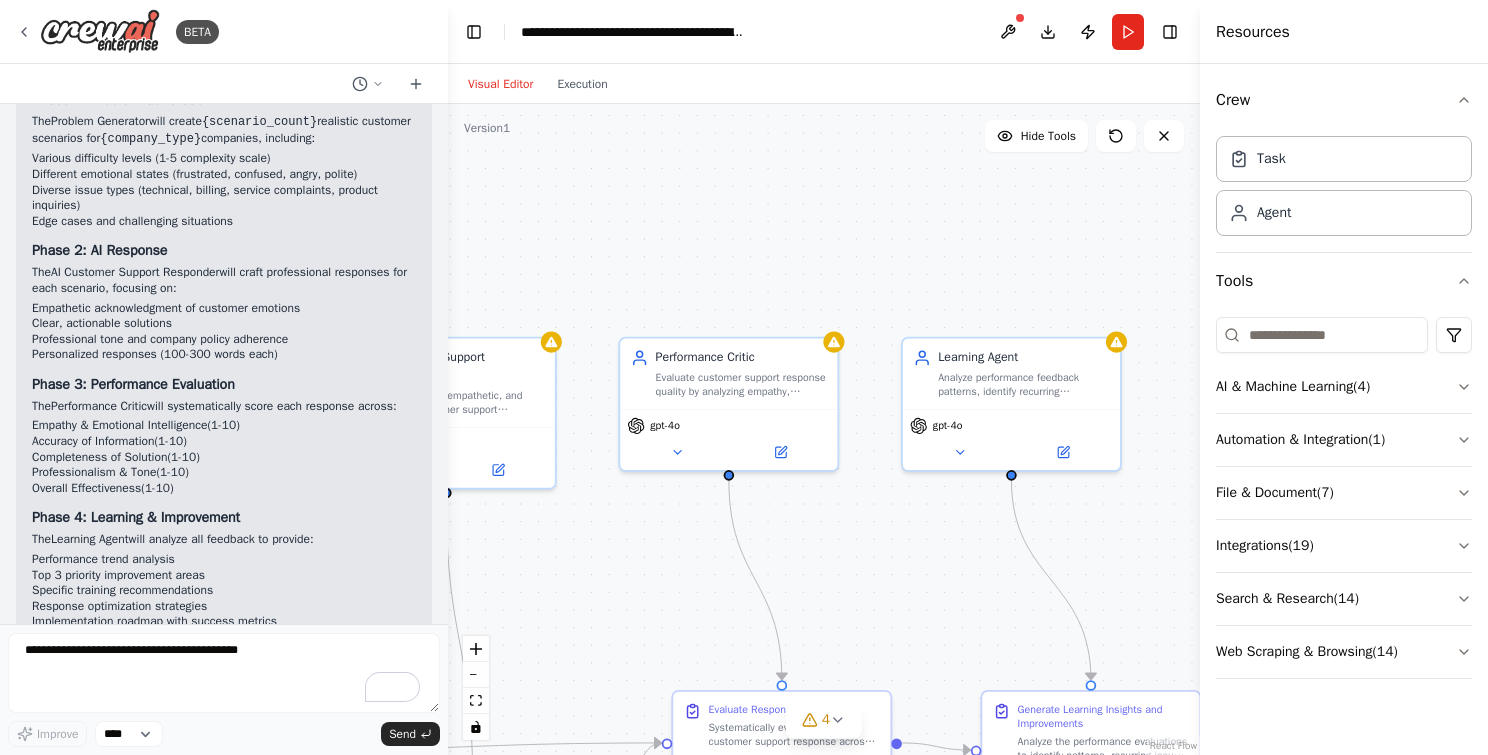 scroll, scrollTop: 2599, scrollLeft: 0, axis: vertical 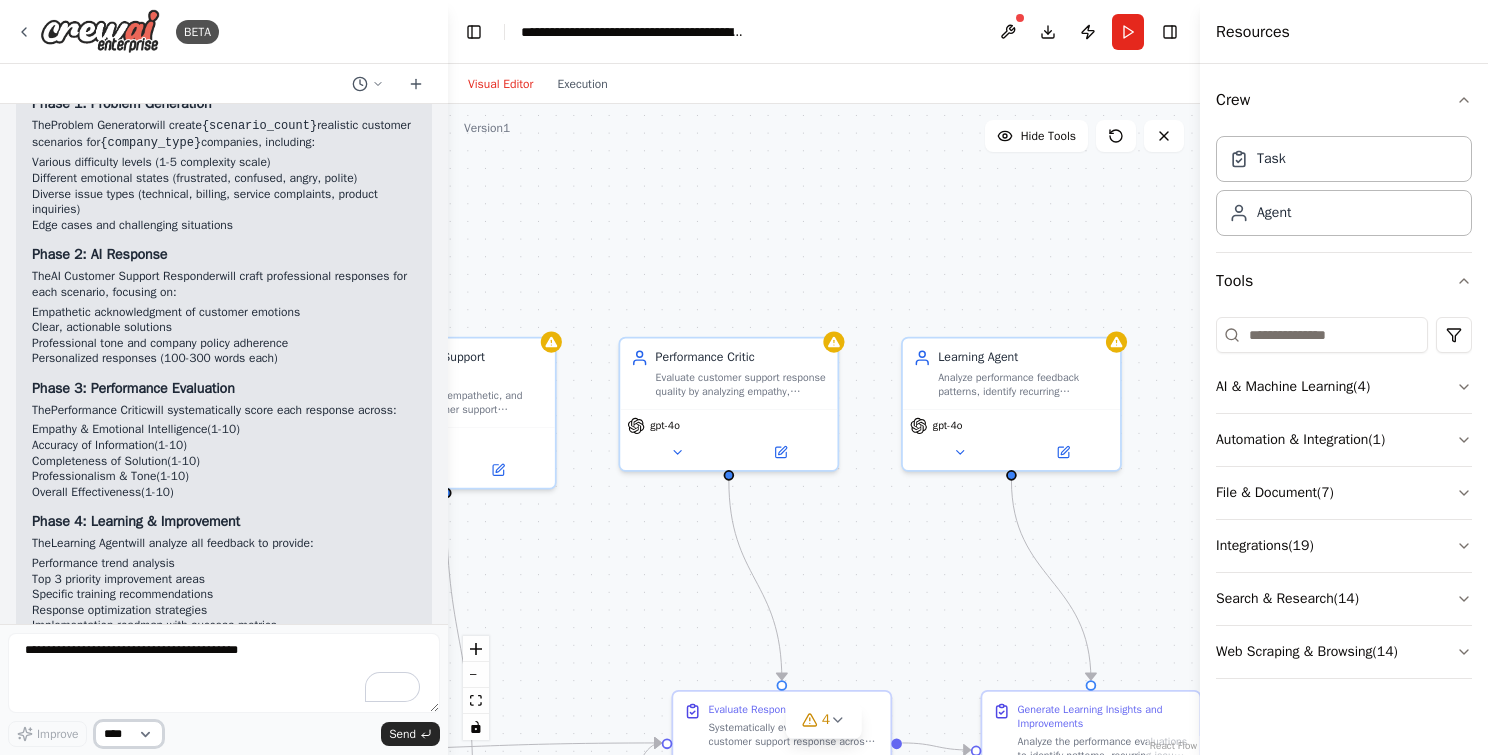 click on "****" at bounding box center [129, 734] 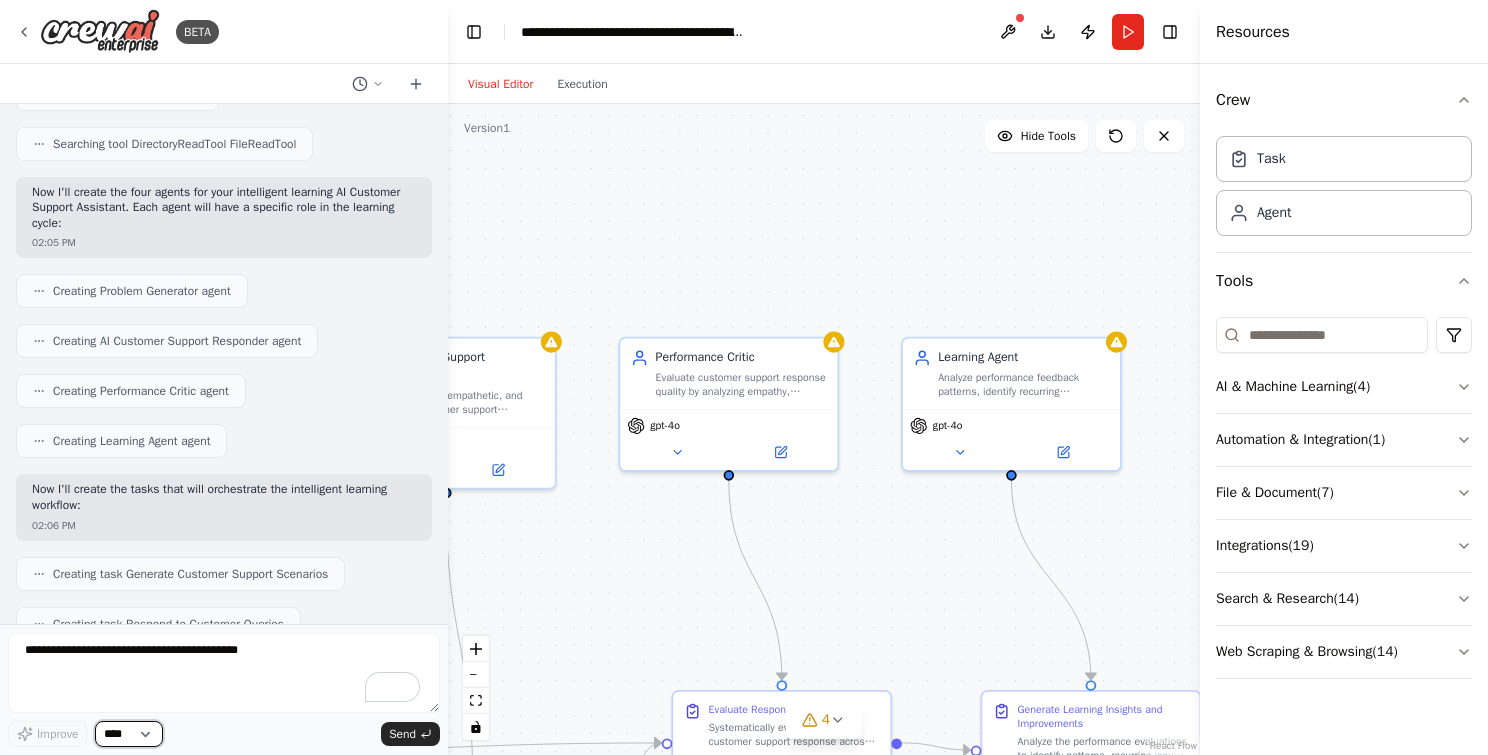 scroll, scrollTop: 0, scrollLeft: 0, axis: both 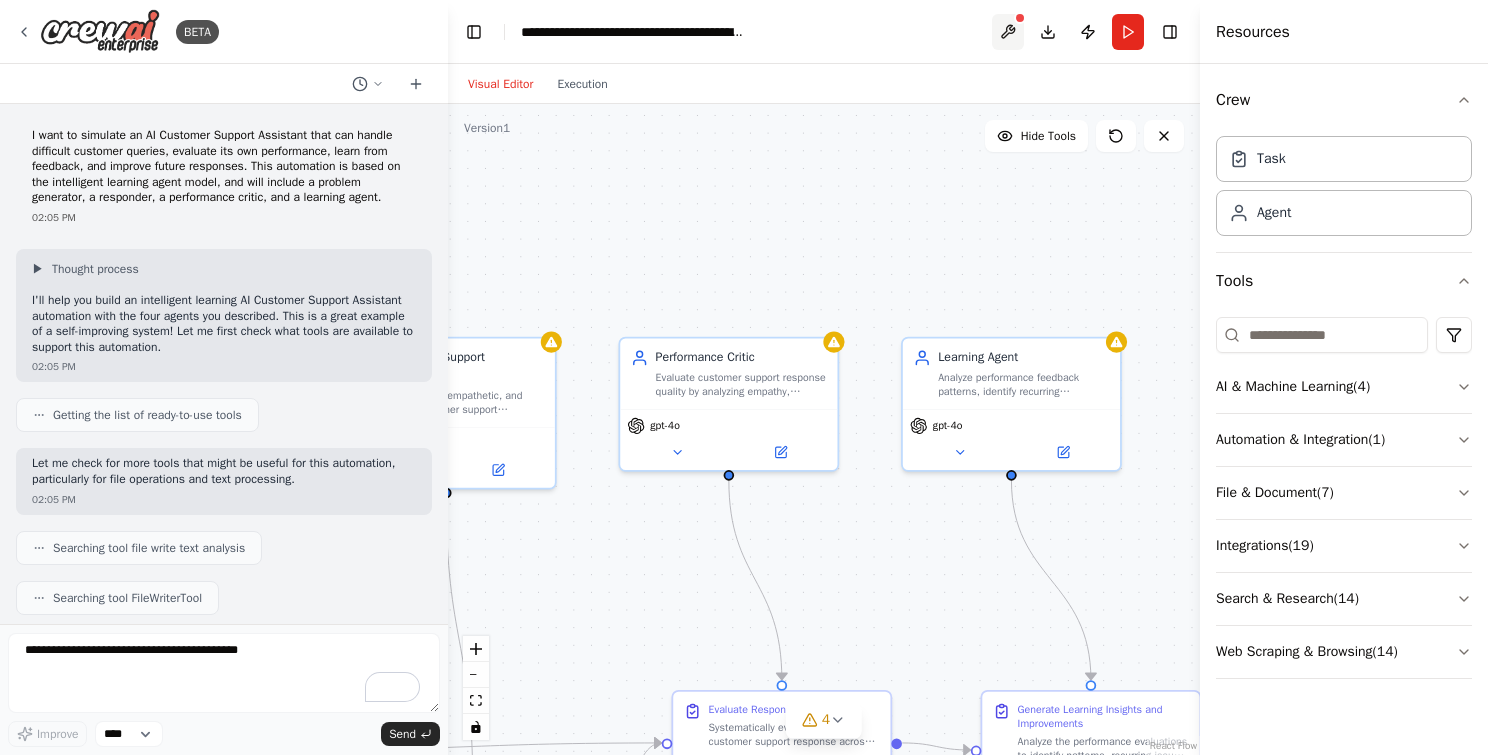 click at bounding box center [1008, 32] 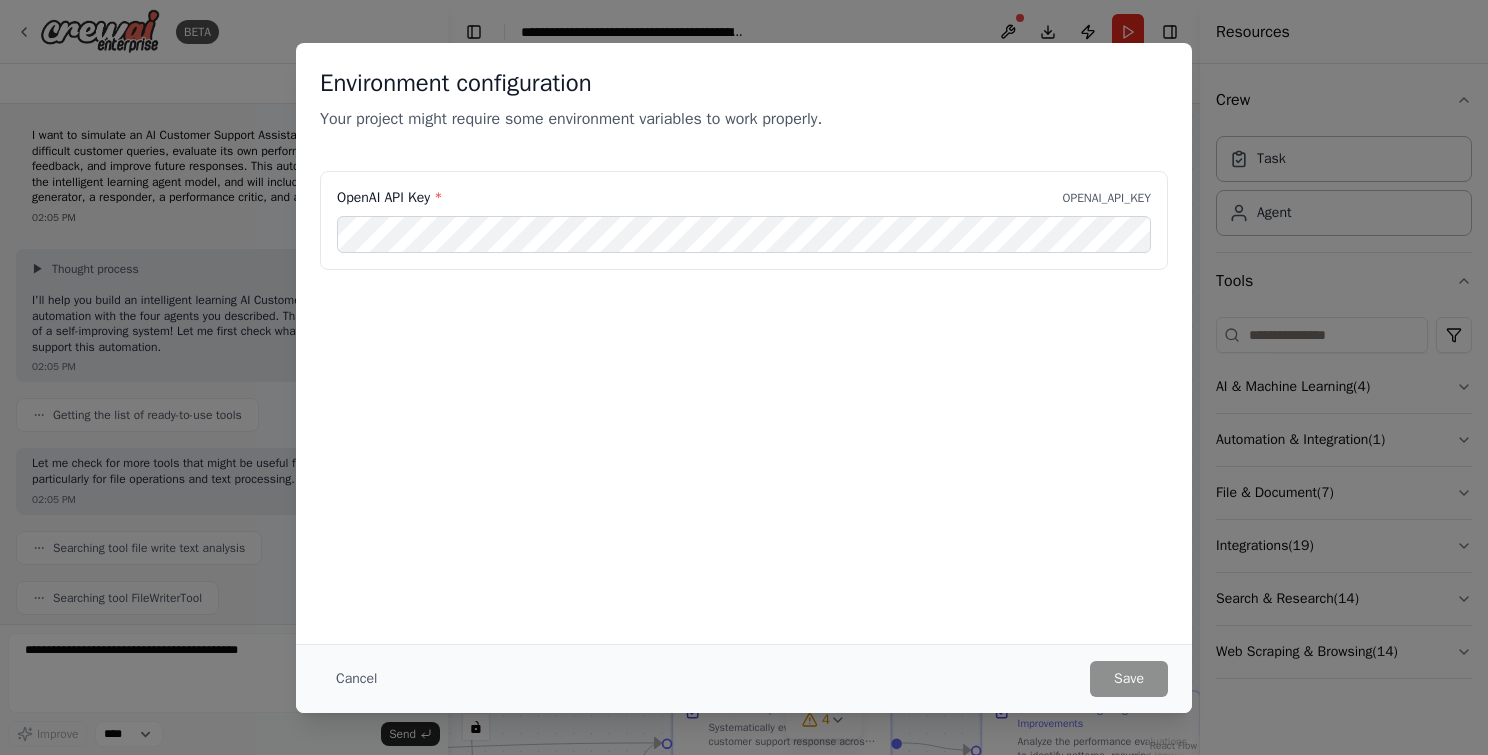 click on "Environment configuration Your project might require some environment variables to work properly. OpenAI API Key * OPENAI_API_KEY Cancel Save" at bounding box center (744, 377) 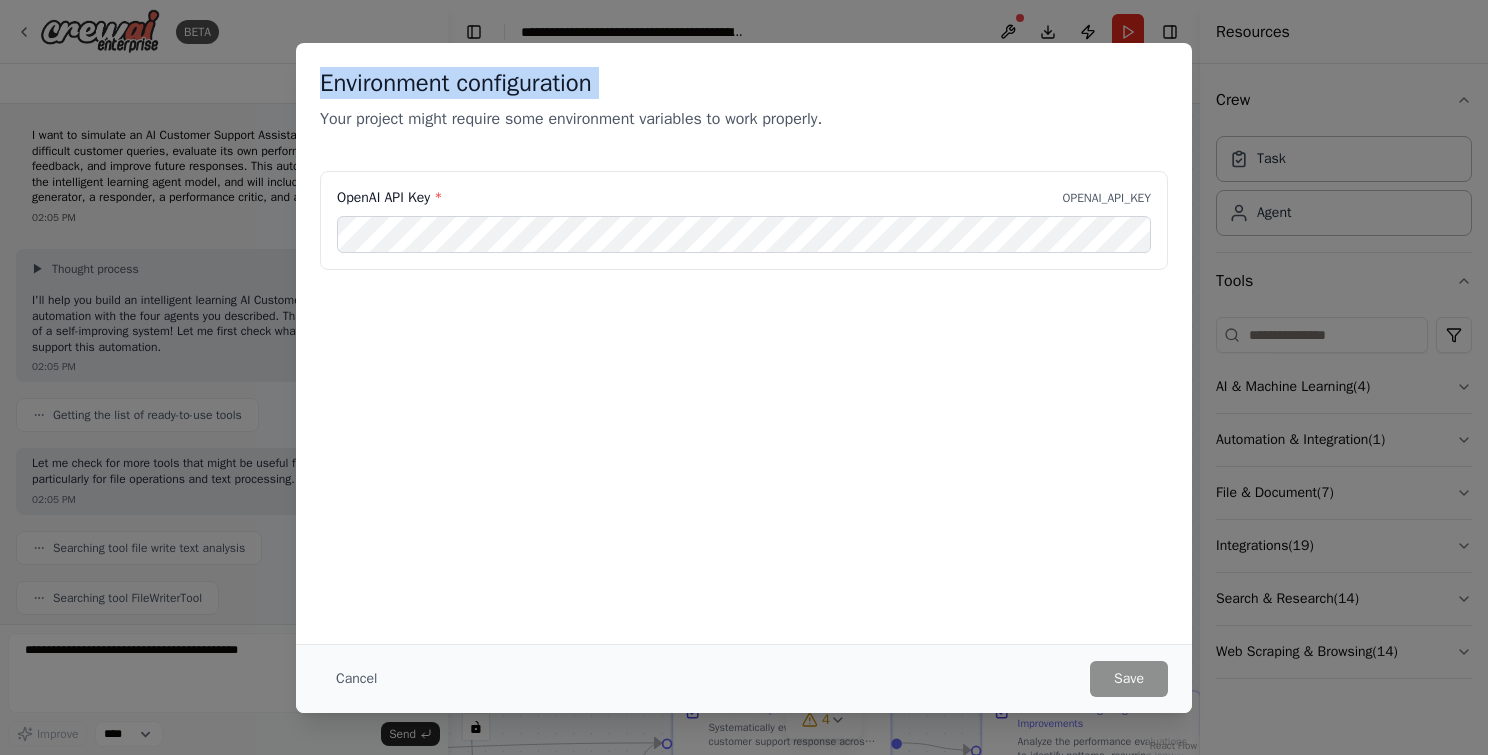 click on "Environment configuration Your project might require some environment variables to work properly. OpenAI API Key * OPENAI_API_KEY Cancel Save" at bounding box center (744, 377) 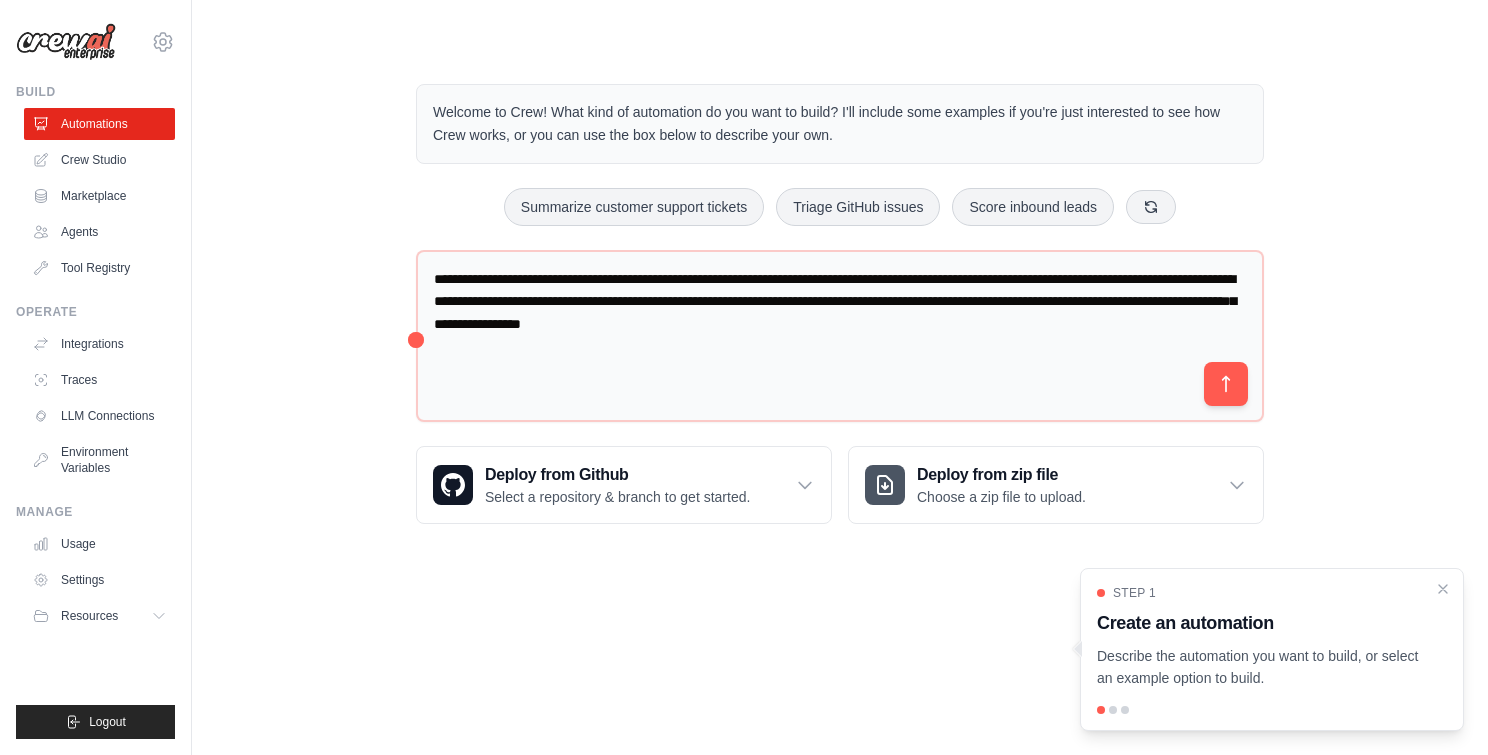 scroll, scrollTop: 0, scrollLeft: 0, axis: both 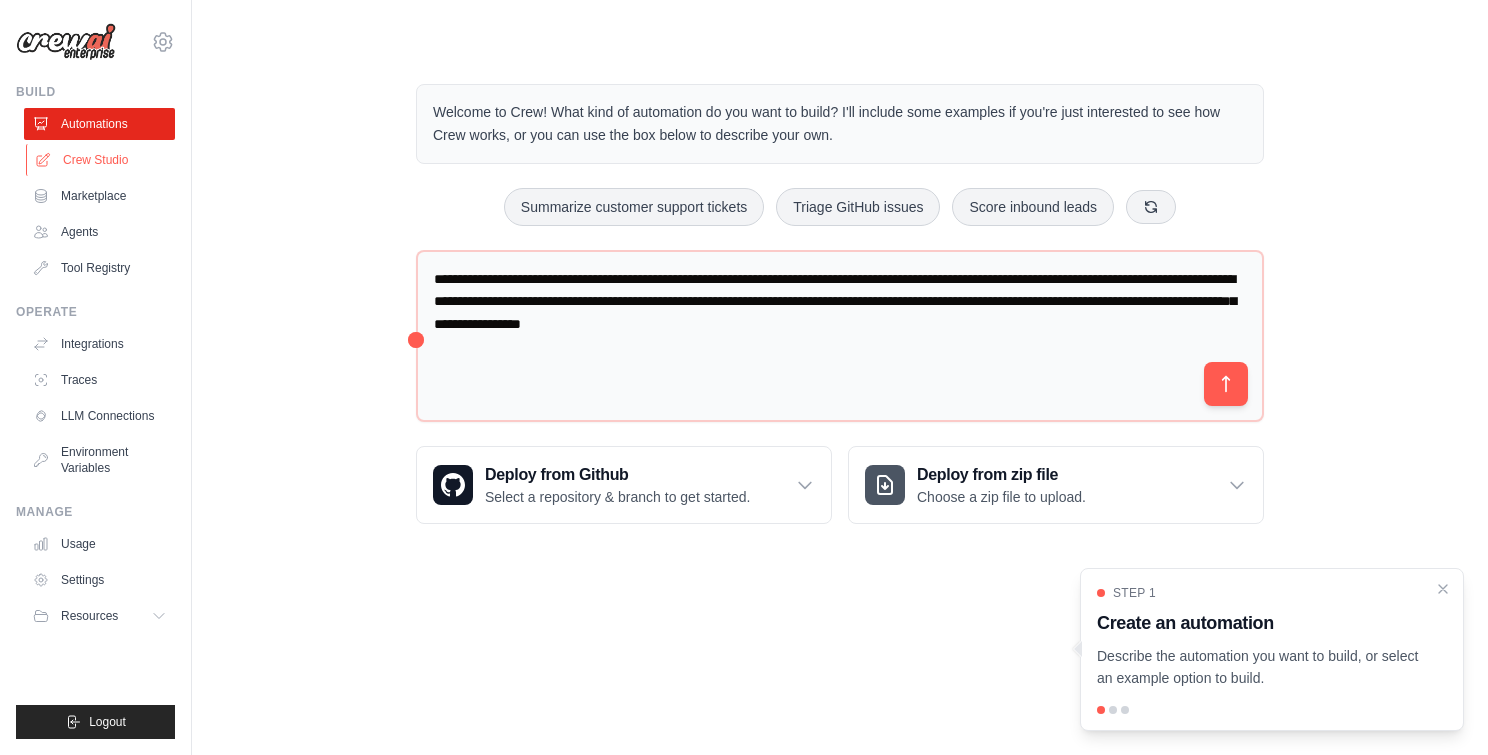click on "Crew Studio" at bounding box center [101, 160] 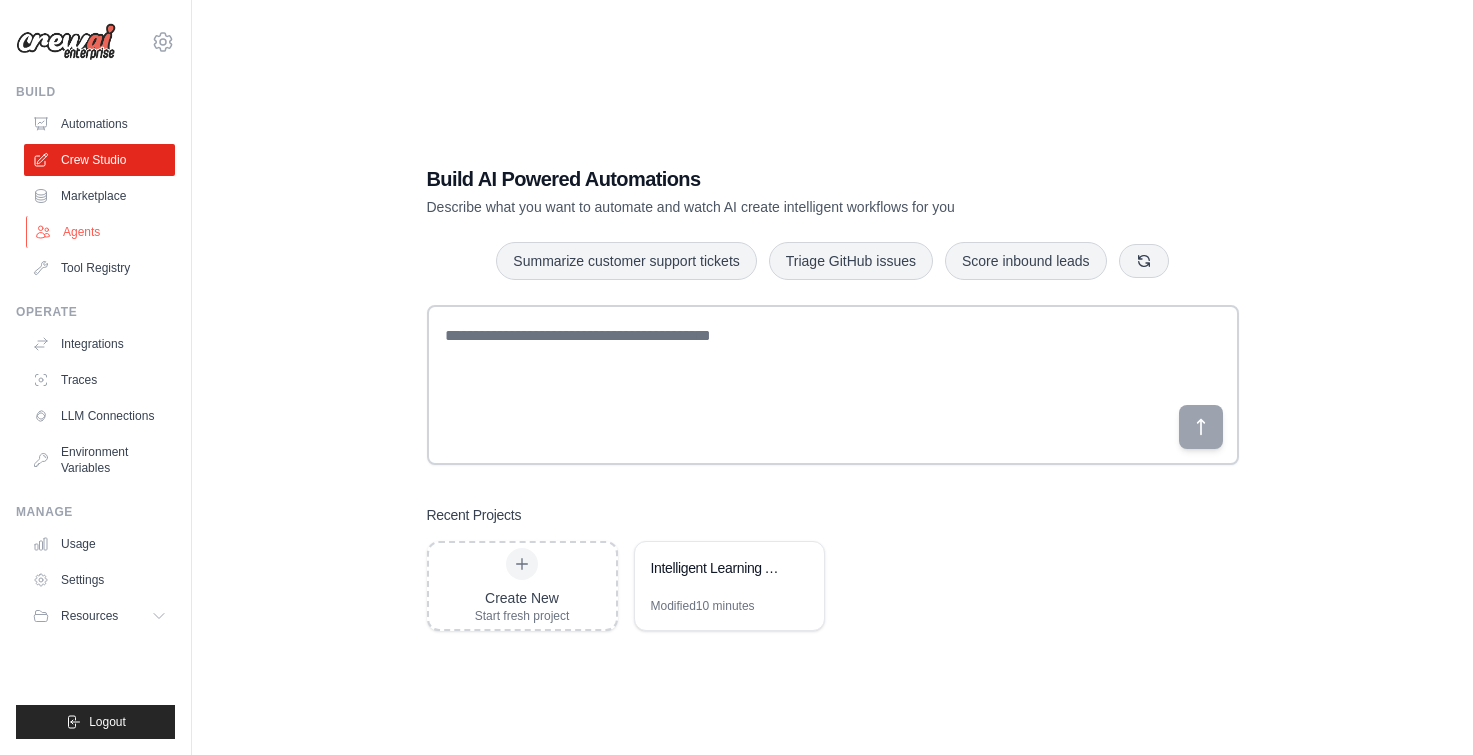 scroll, scrollTop: 0, scrollLeft: 0, axis: both 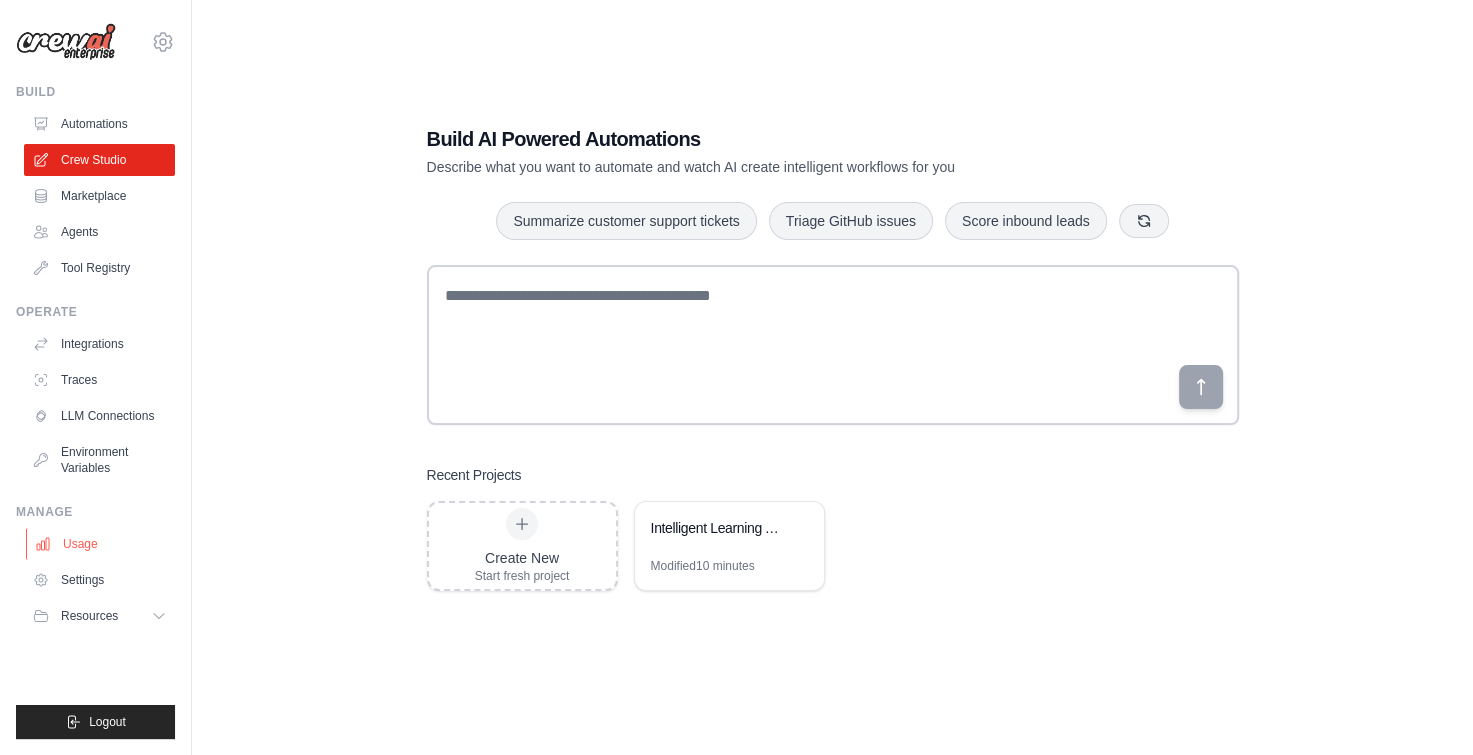 click on "Usage" at bounding box center [101, 544] 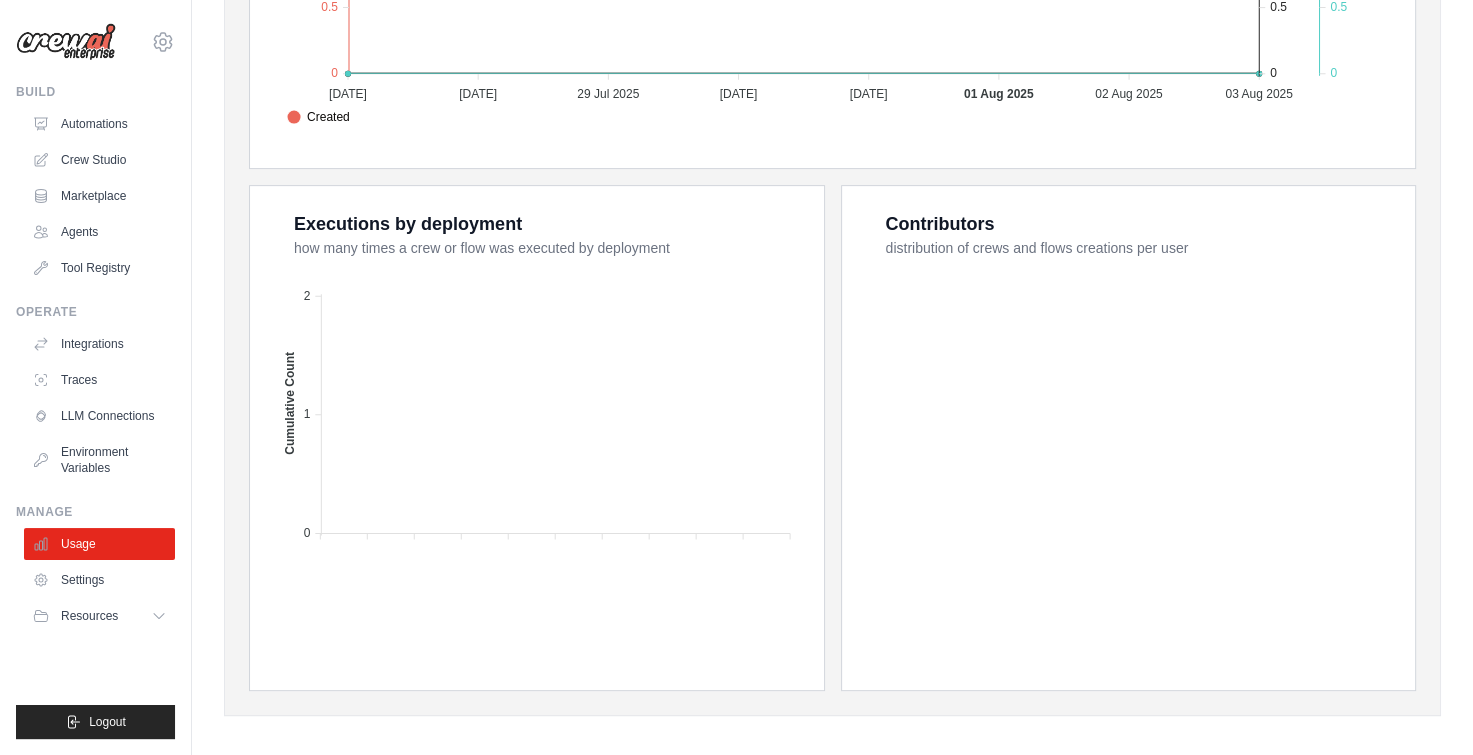 scroll, scrollTop: 692, scrollLeft: 0, axis: vertical 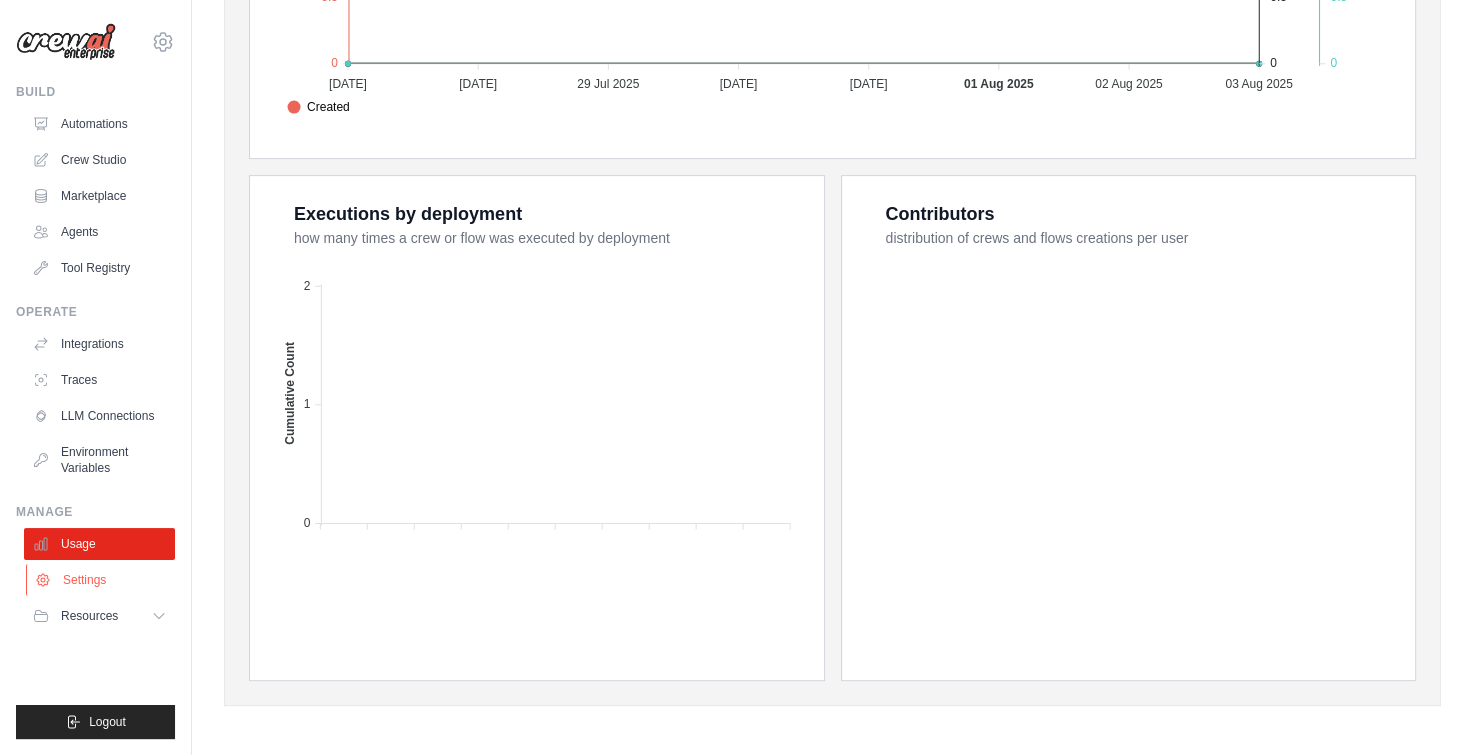 click on "Settings" at bounding box center (101, 580) 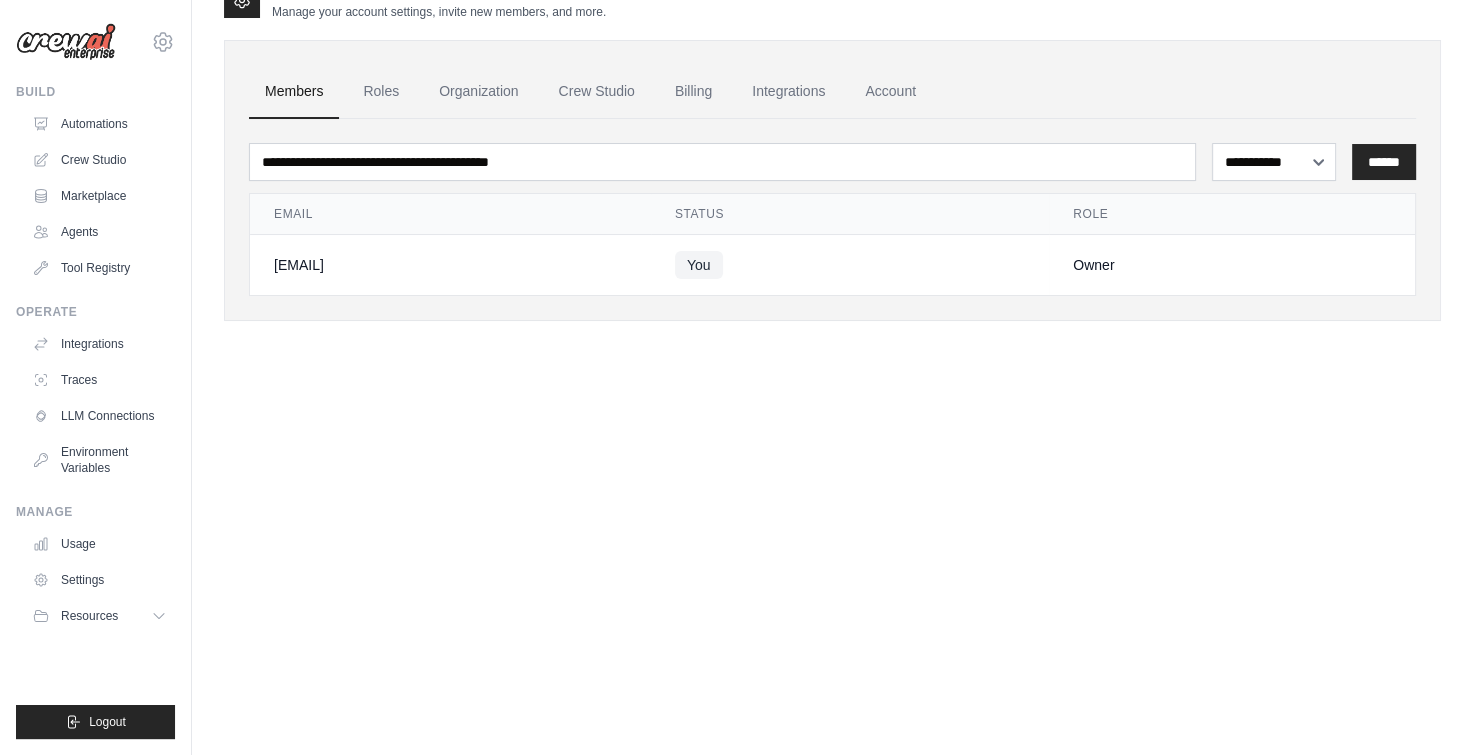 scroll, scrollTop: 0, scrollLeft: 0, axis: both 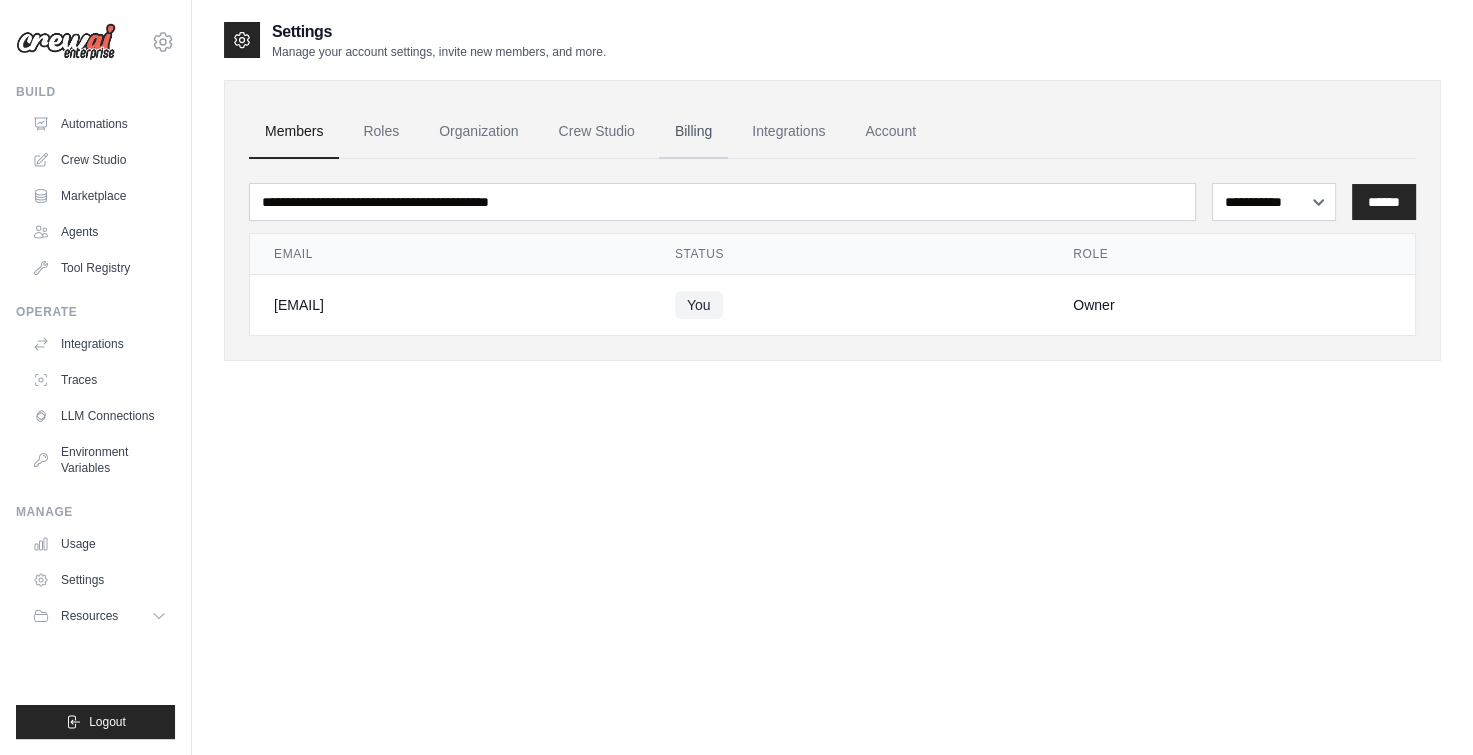 click on "Billing" at bounding box center (693, 132) 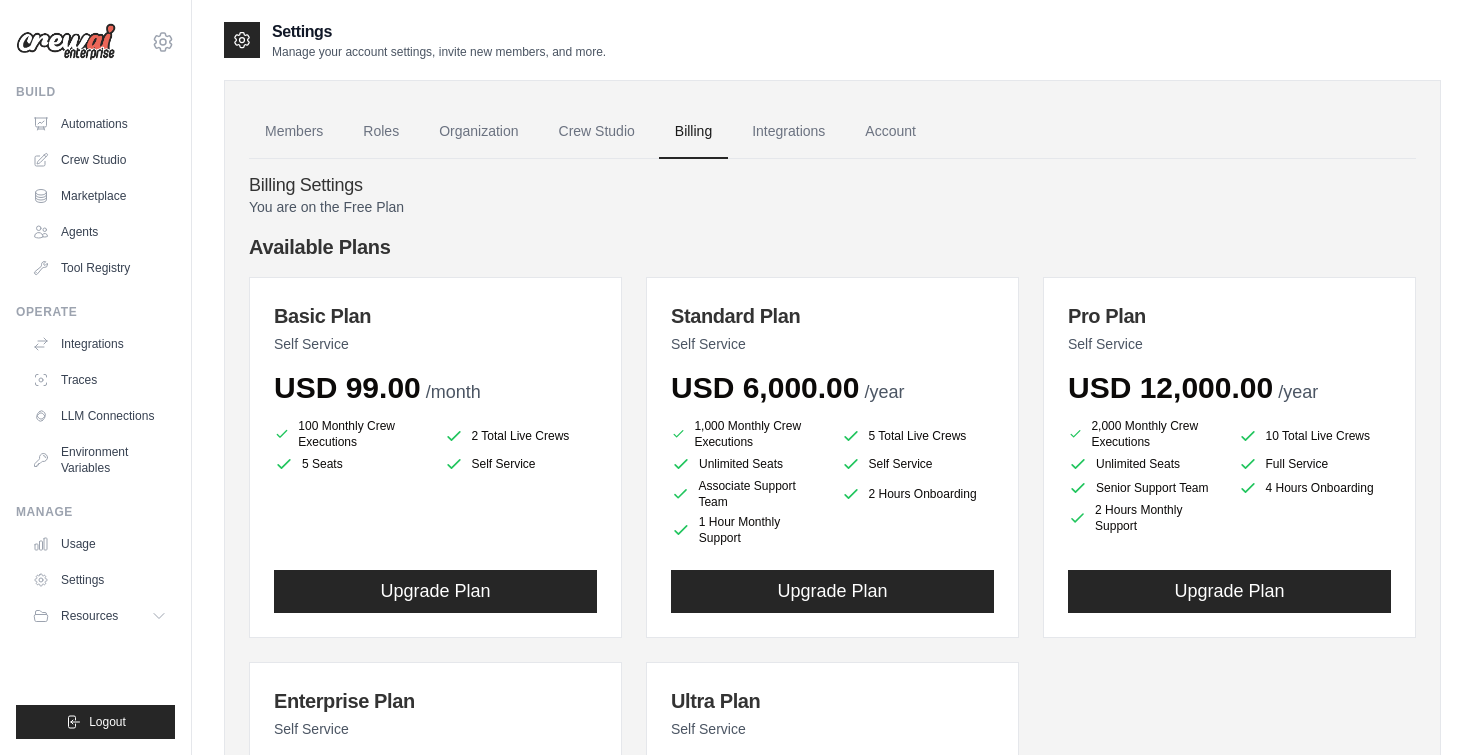 scroll, scrollTop: 0, scrollLeft: 0, axis: both 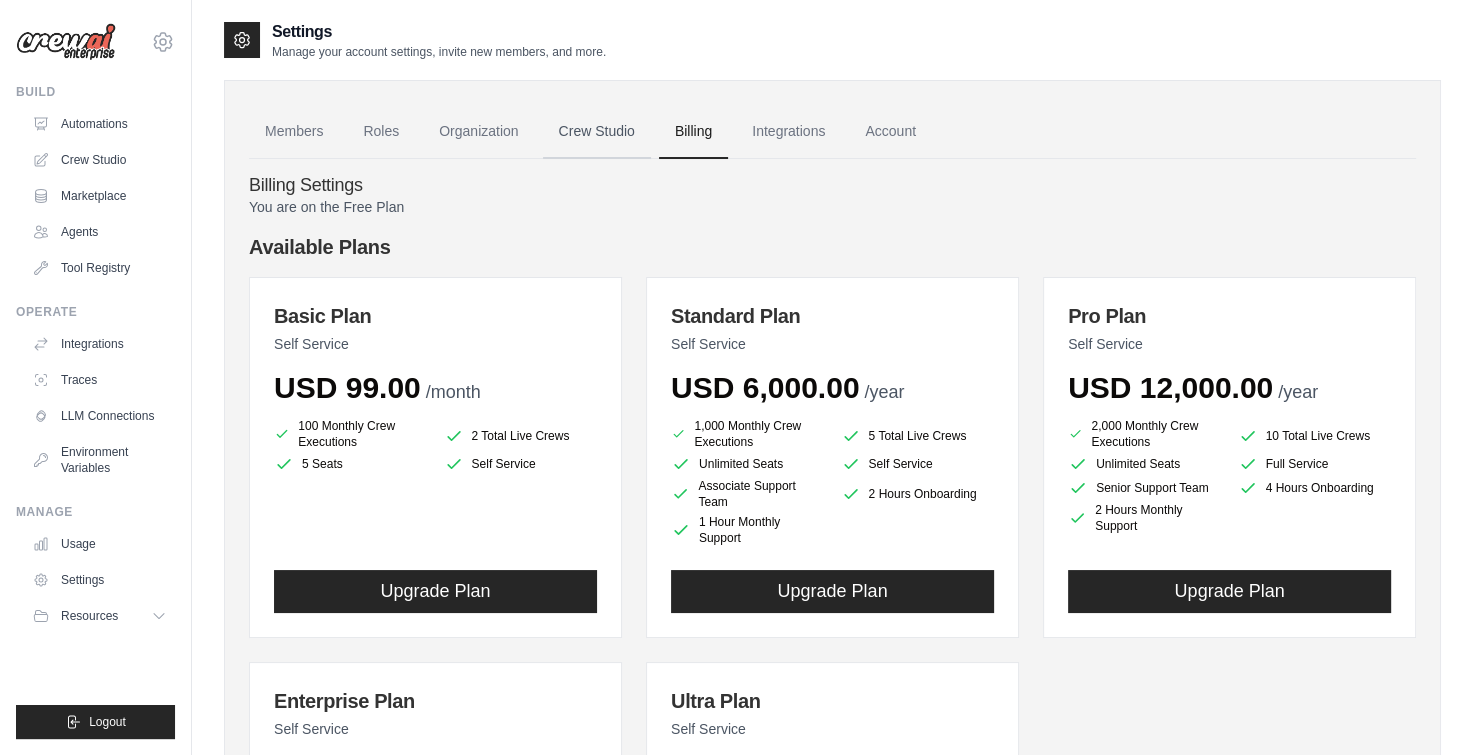 click on "Crew Studio" at bounding box center (597, 132) 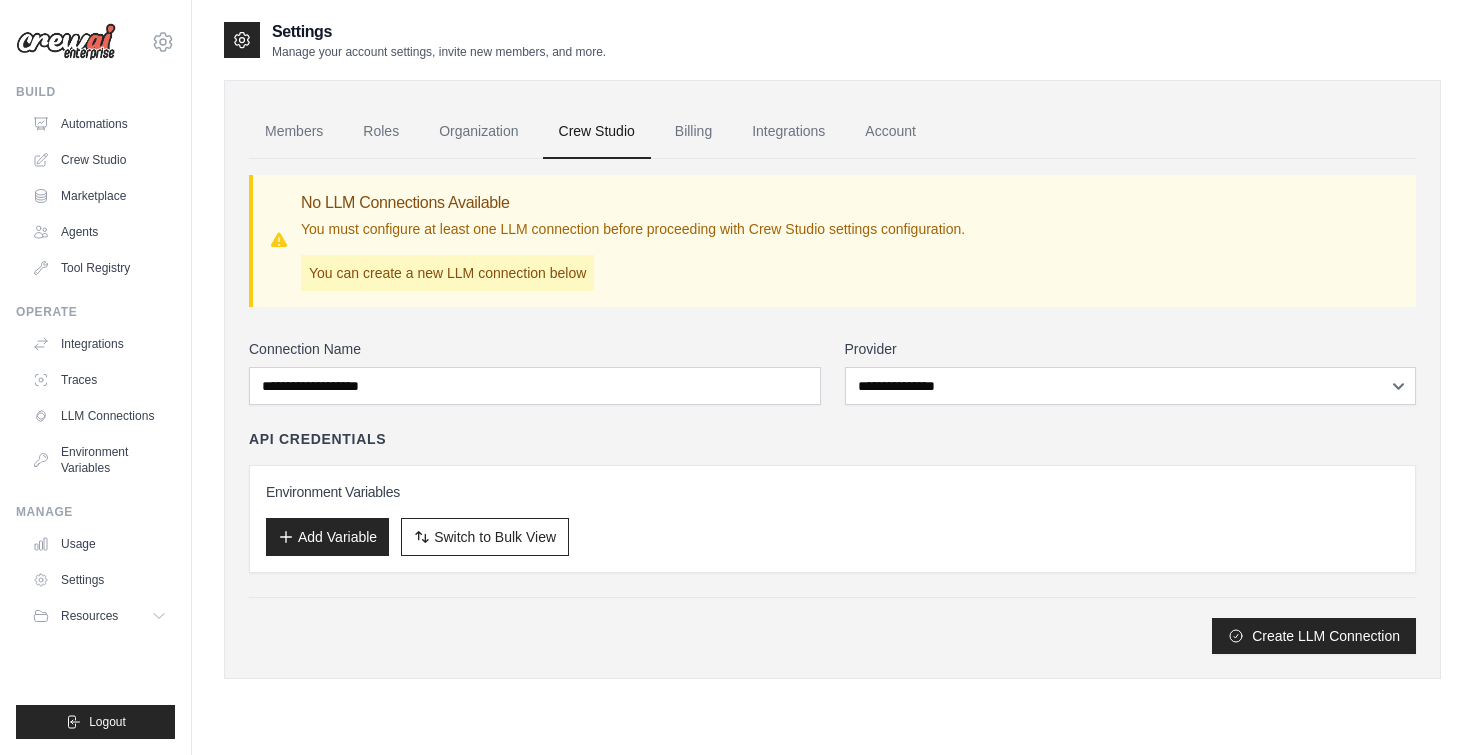 scroll, scrollTop: 0, scrollLeft: 0, axis: both 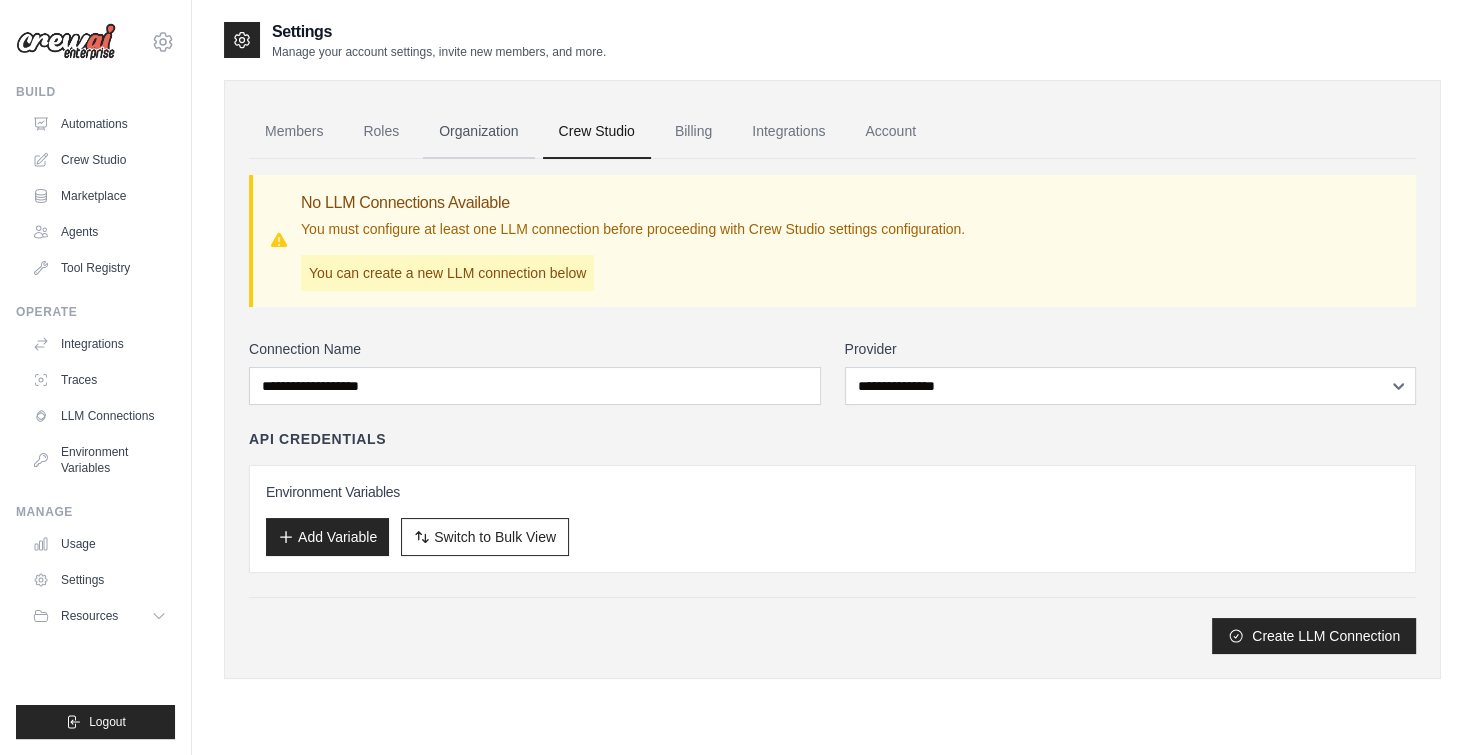 click on "Organization" at bounding box center (478, 132) 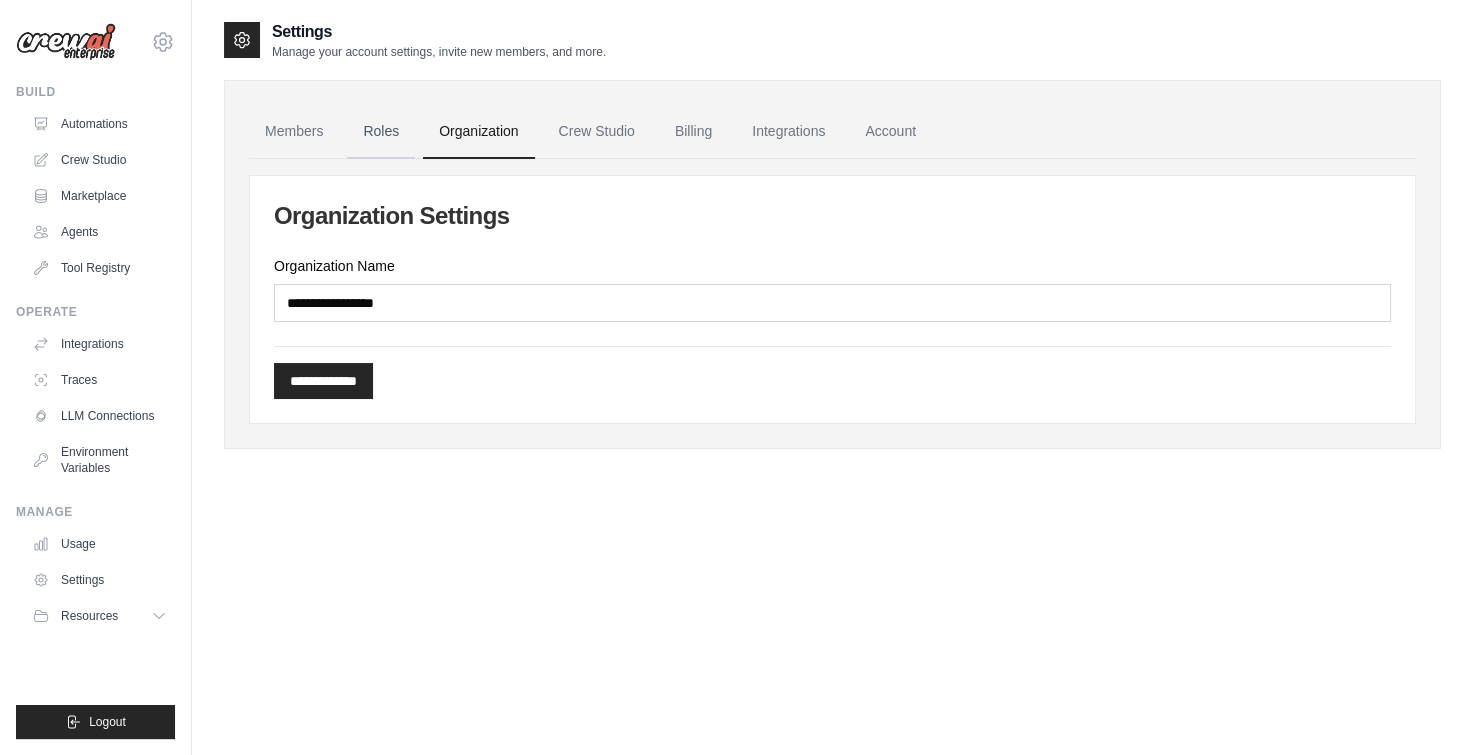 click on "Roles" at bounding box center (381, 132) 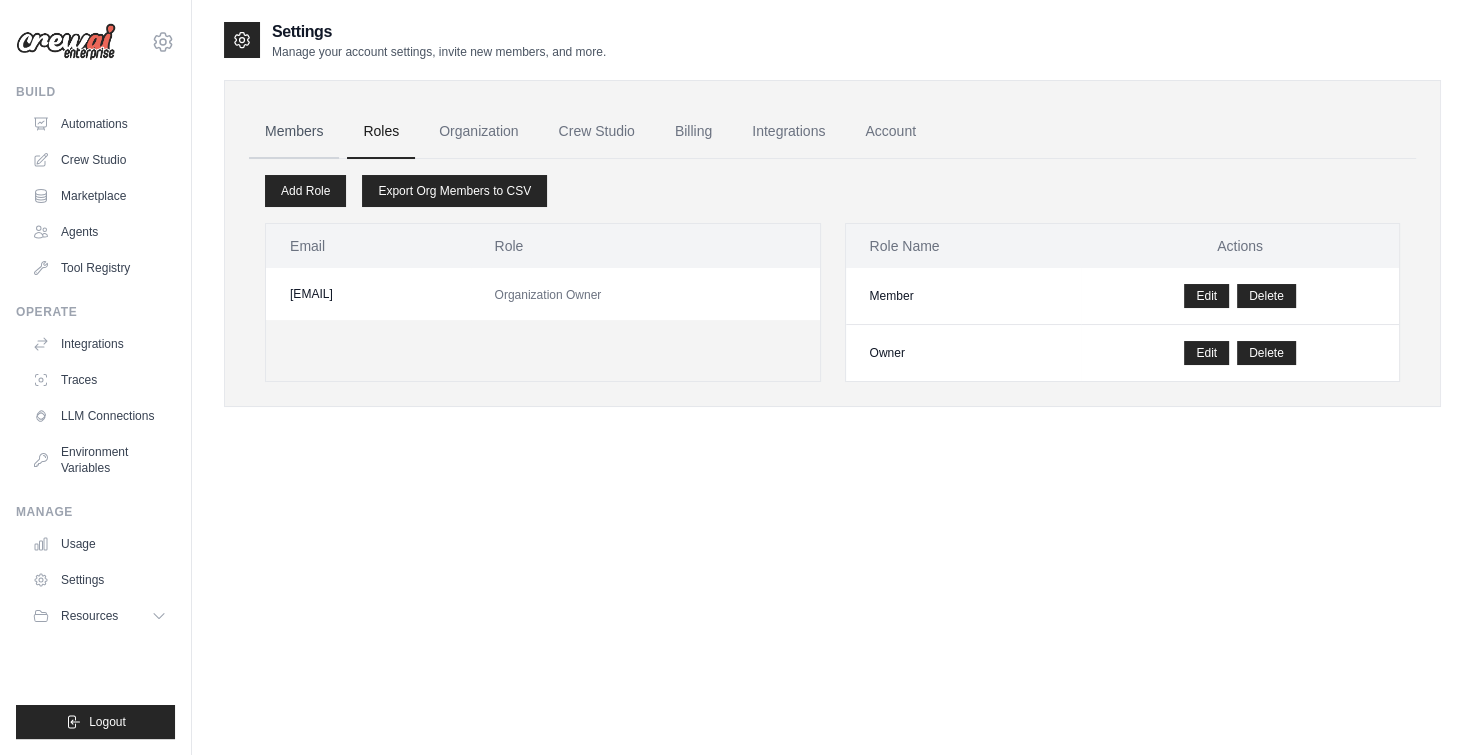 click on "Members" at bounding box center (294, 132) 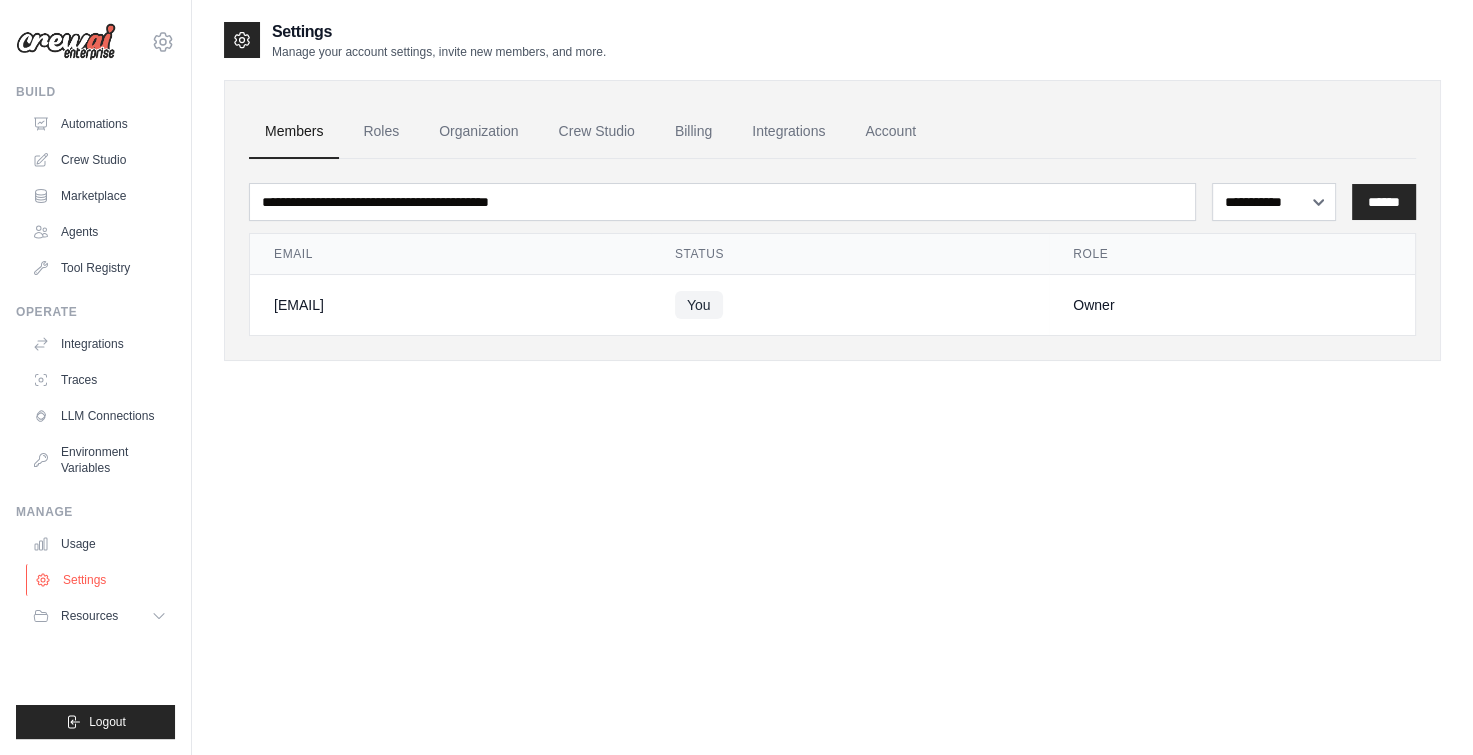 click on "Settings" at bounding box center (101, 580) 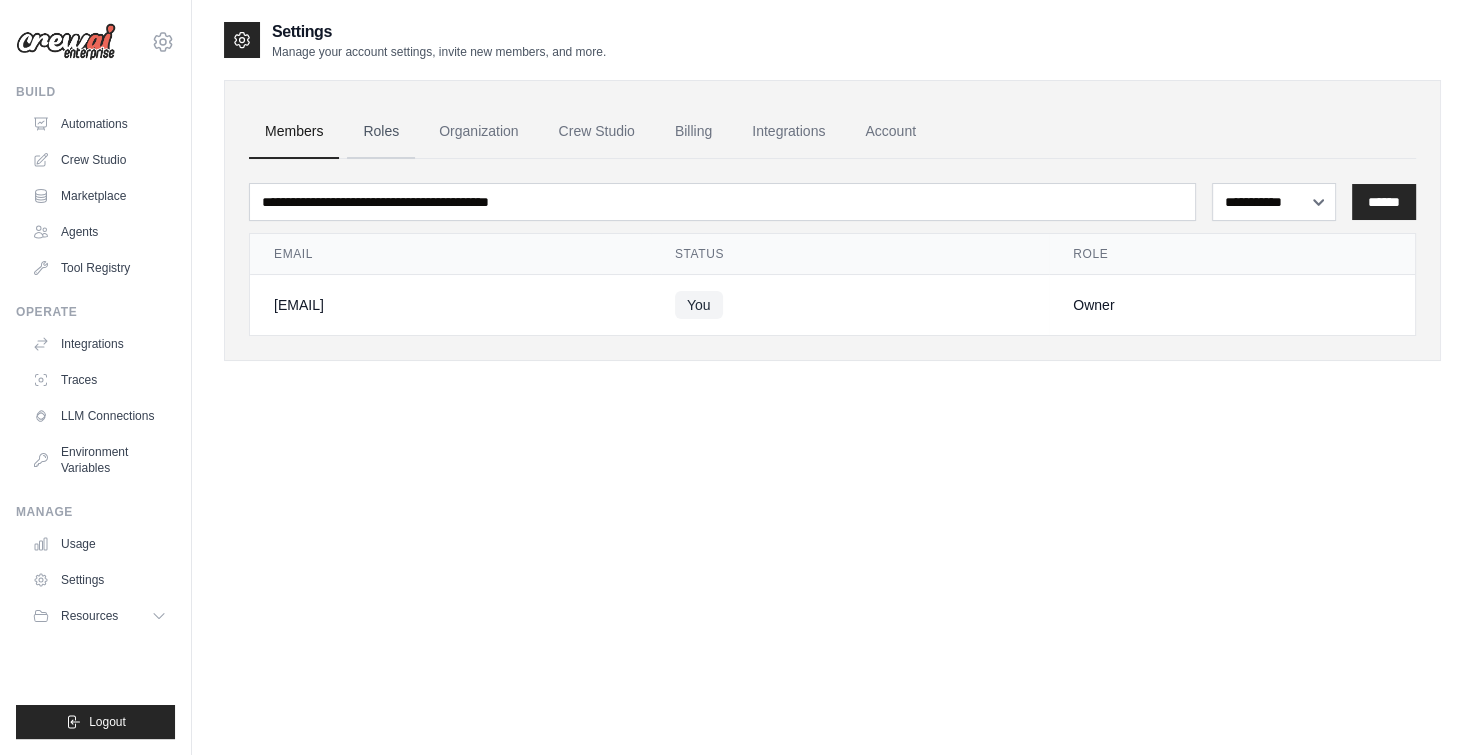 click on "Roles" at bounding box center (381, 132) 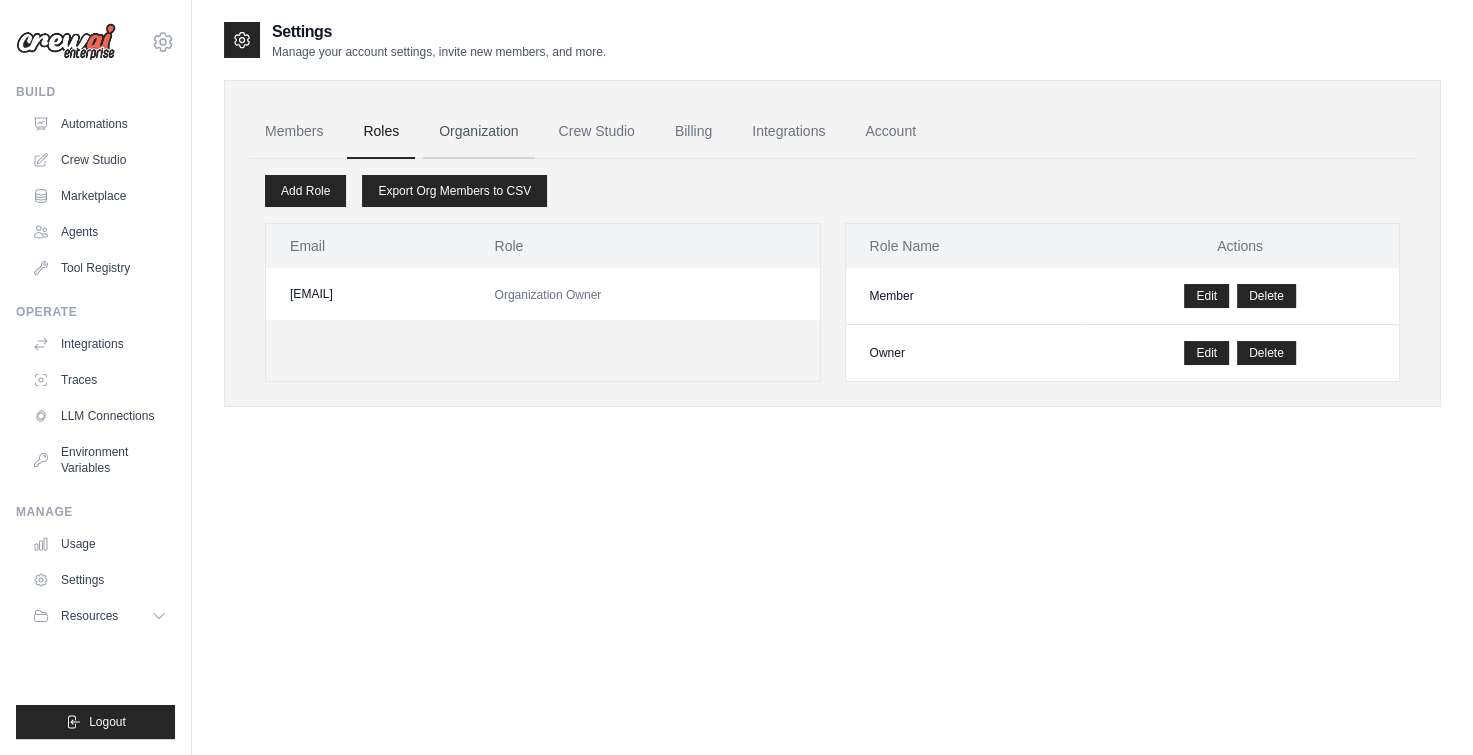 click on "Organization" at bounding box center (478, 132) 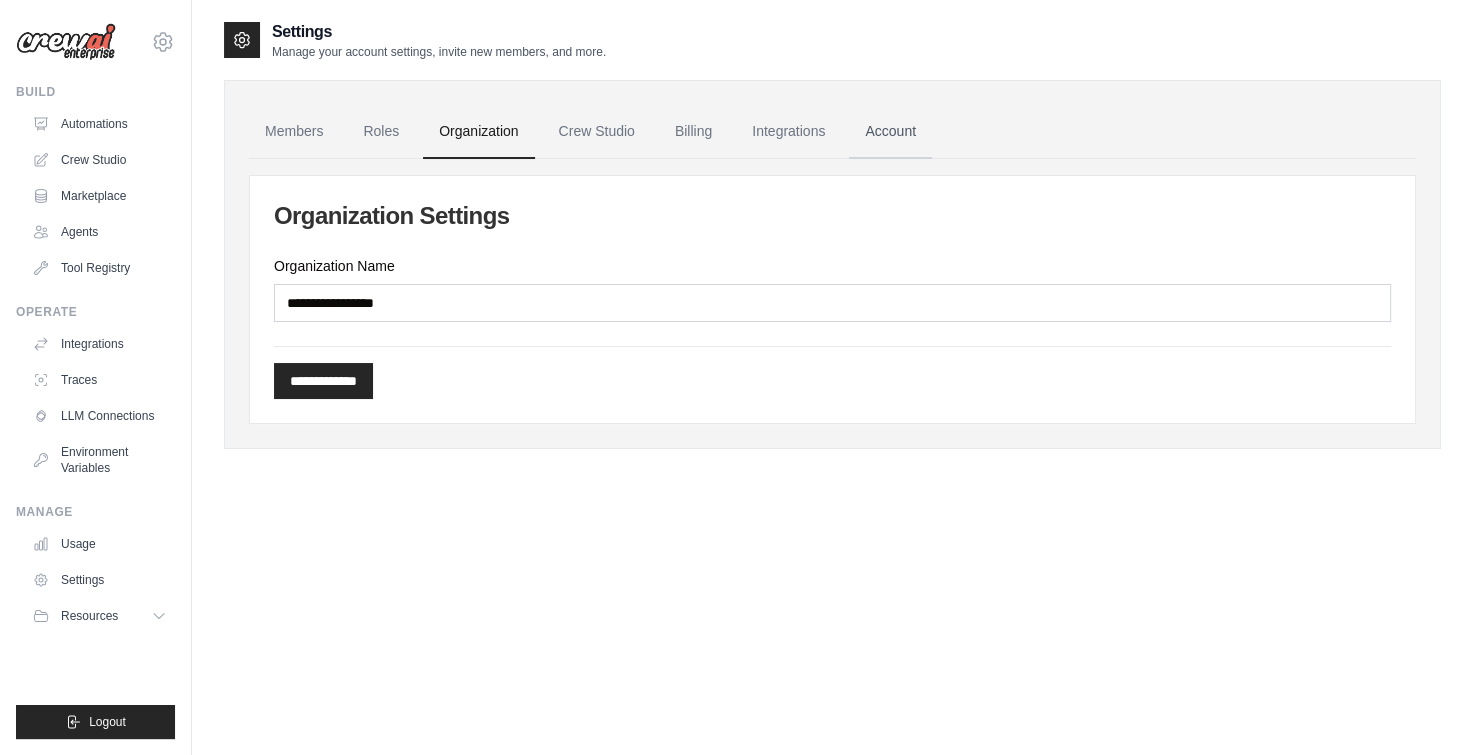 click on "Account" at bounding box center (890, 132) 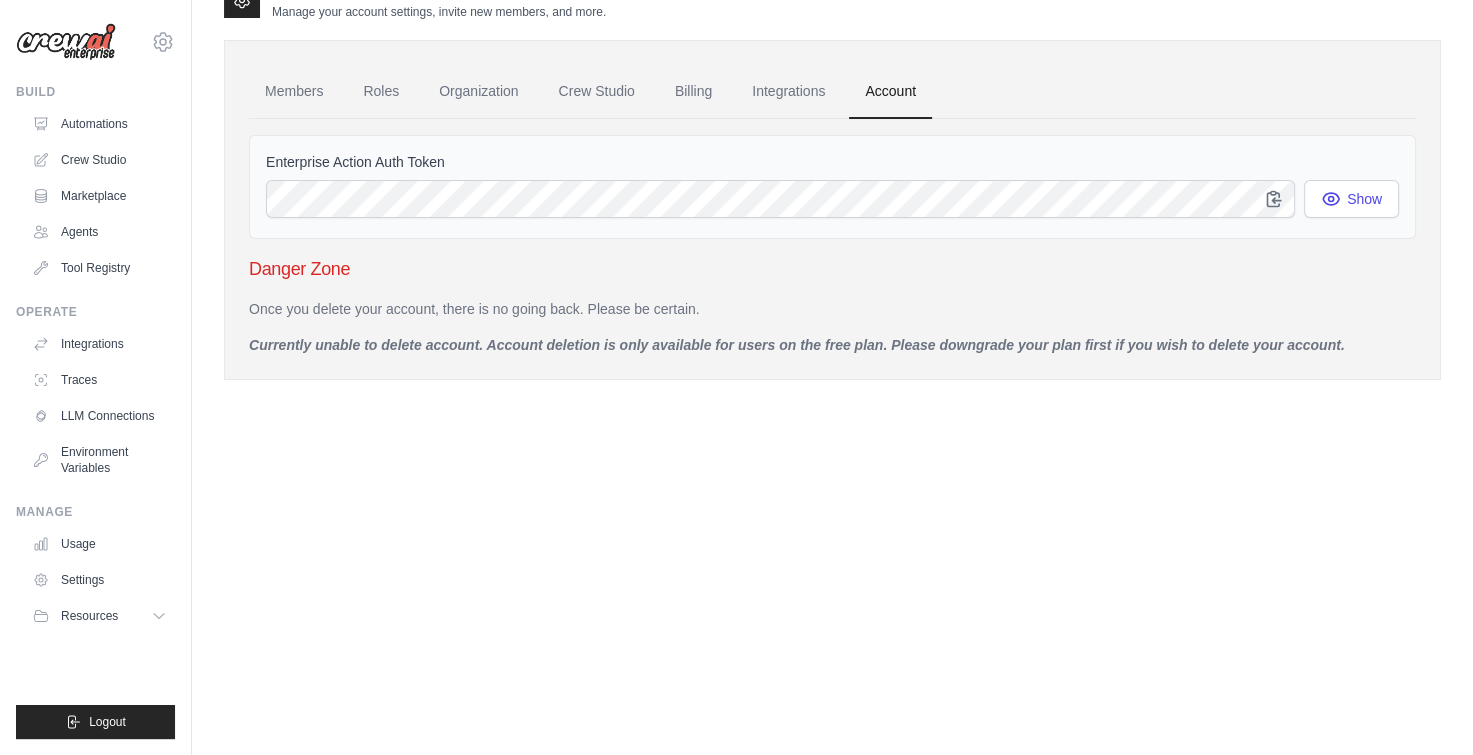 scroll, scrollTop: 0, scrollLeft: 0, axis: both 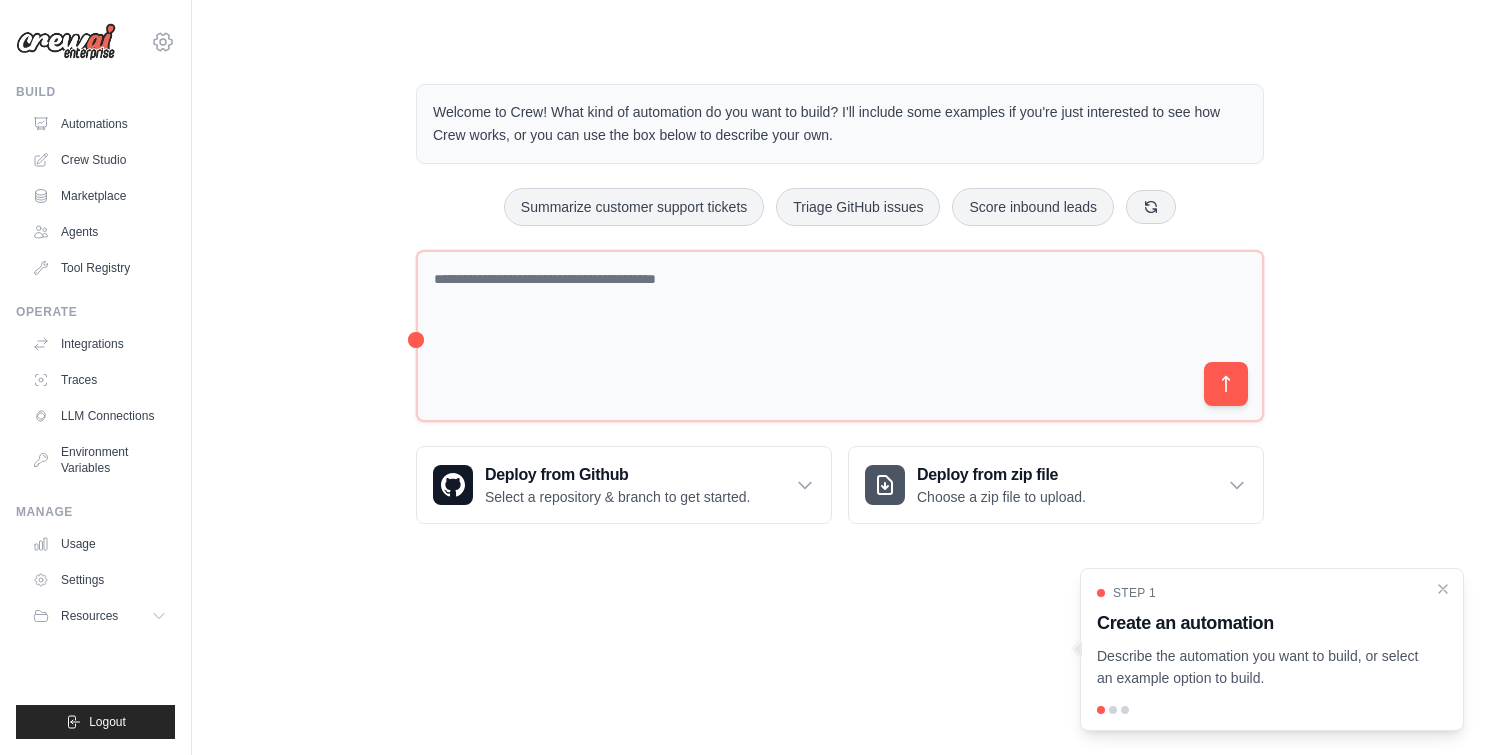 click 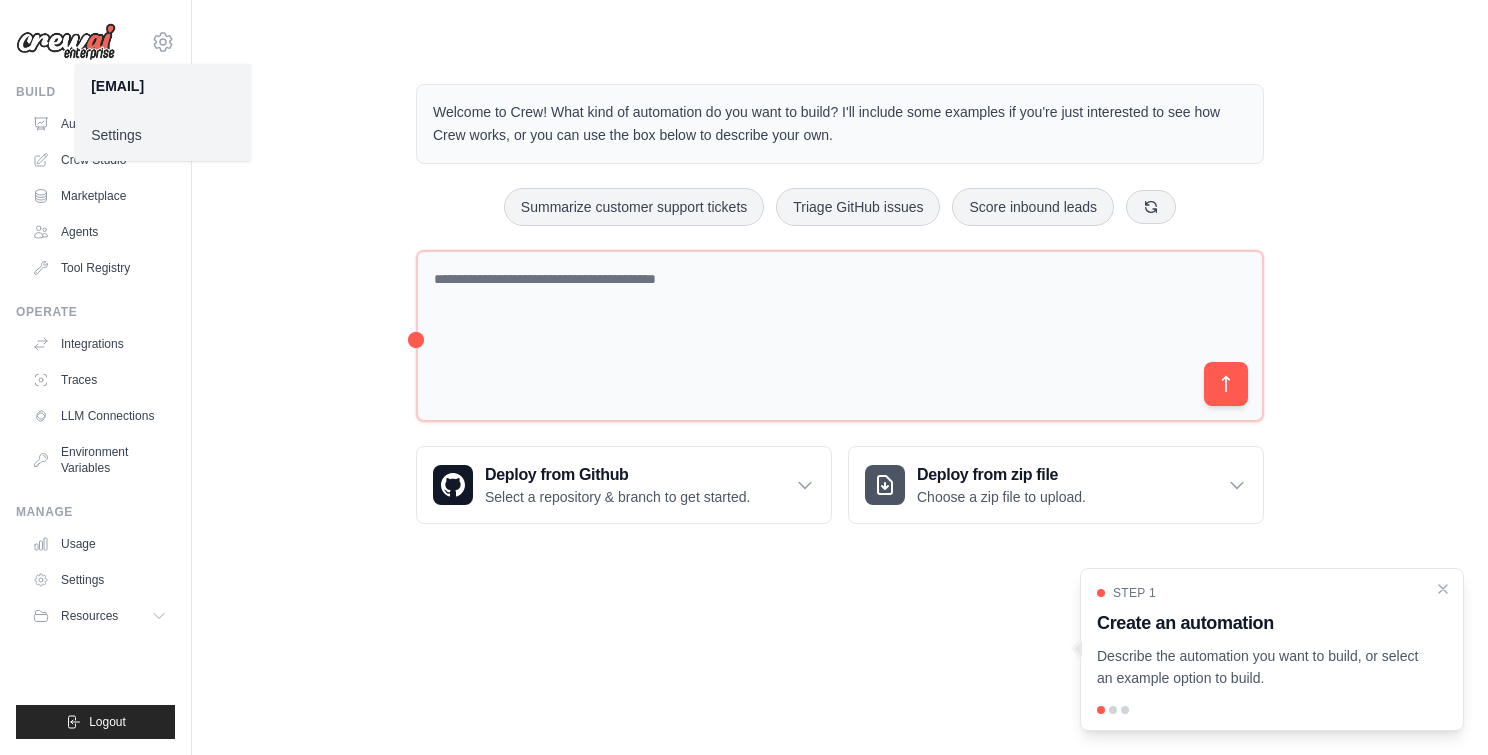 click on "Settings" at bounding box center [163, 135] 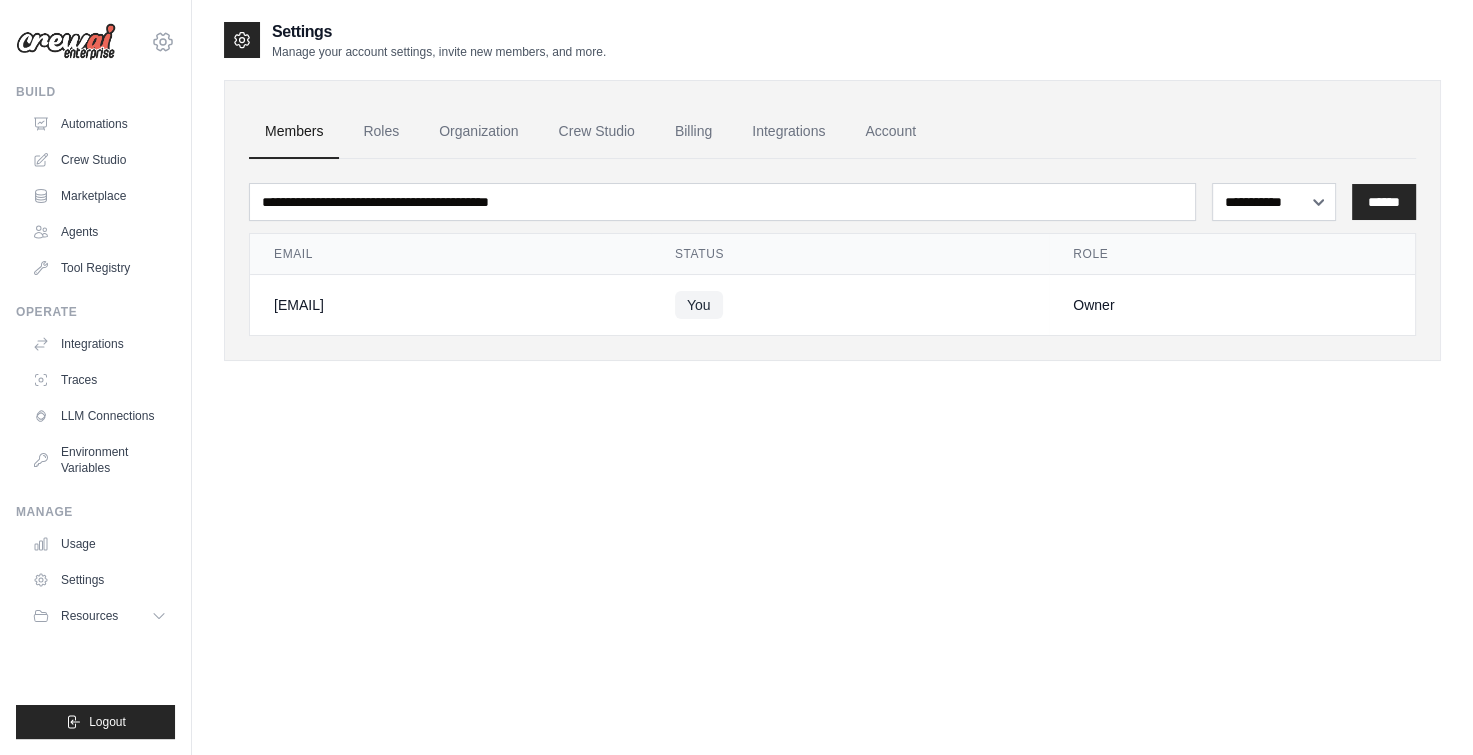 click 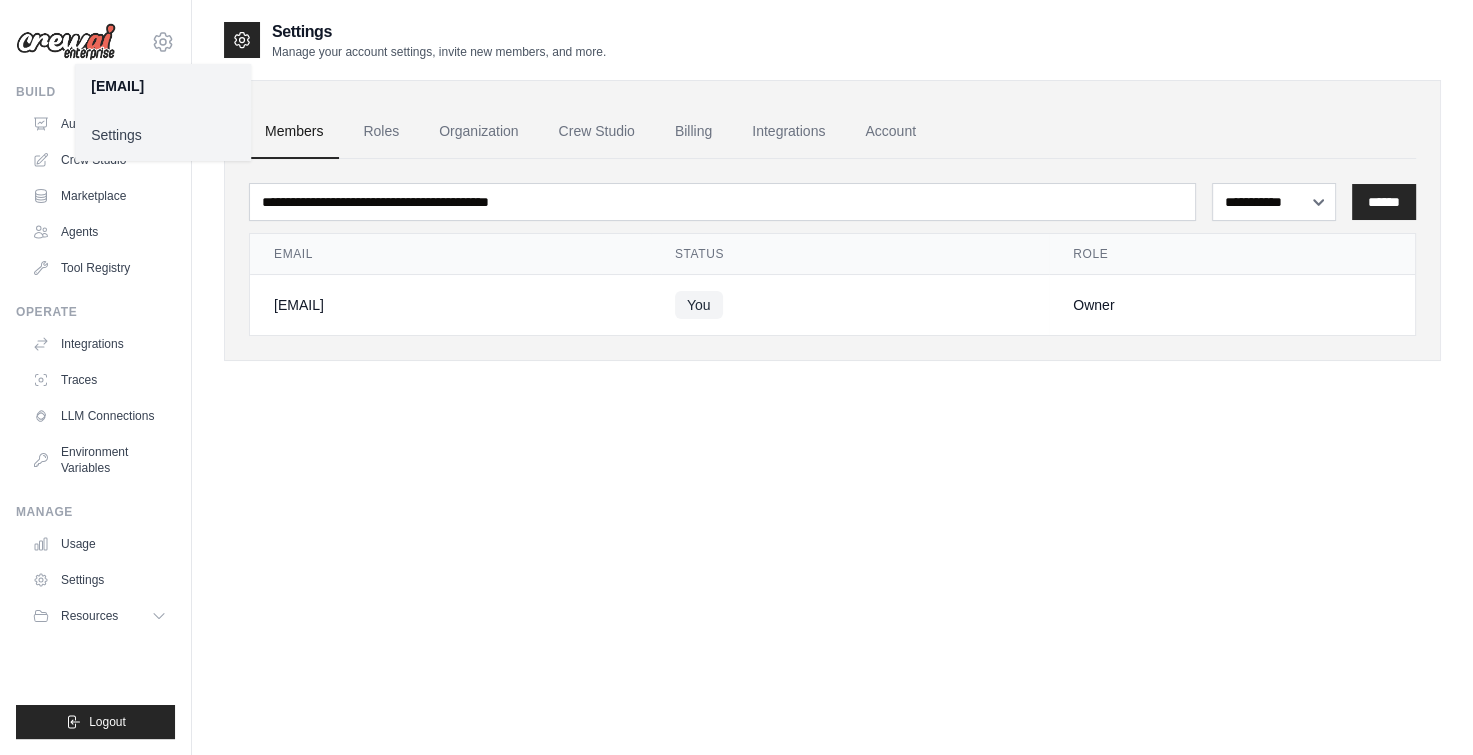 click on "[EMAIL]" at bounding box center (163, 86) 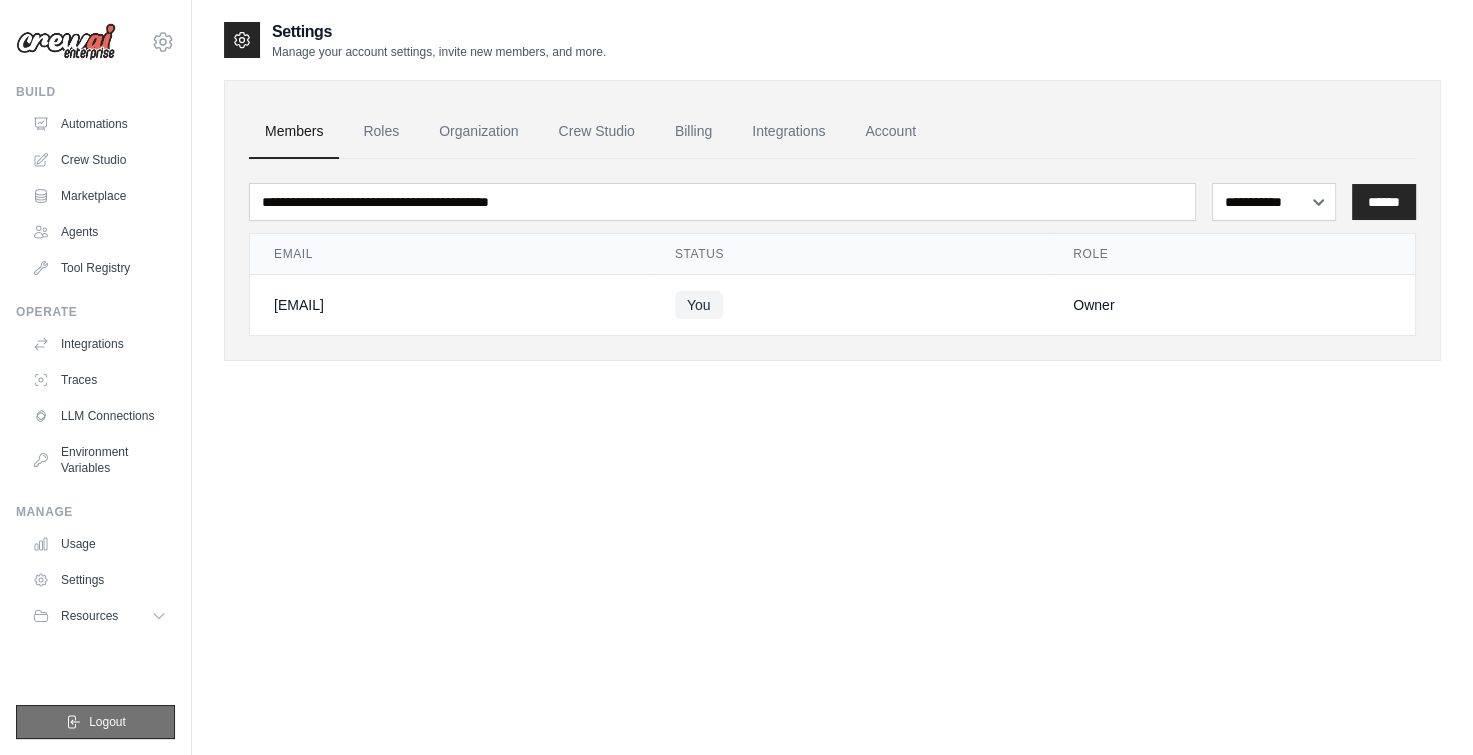 click on "Logout" at bounding box center [107, 722] 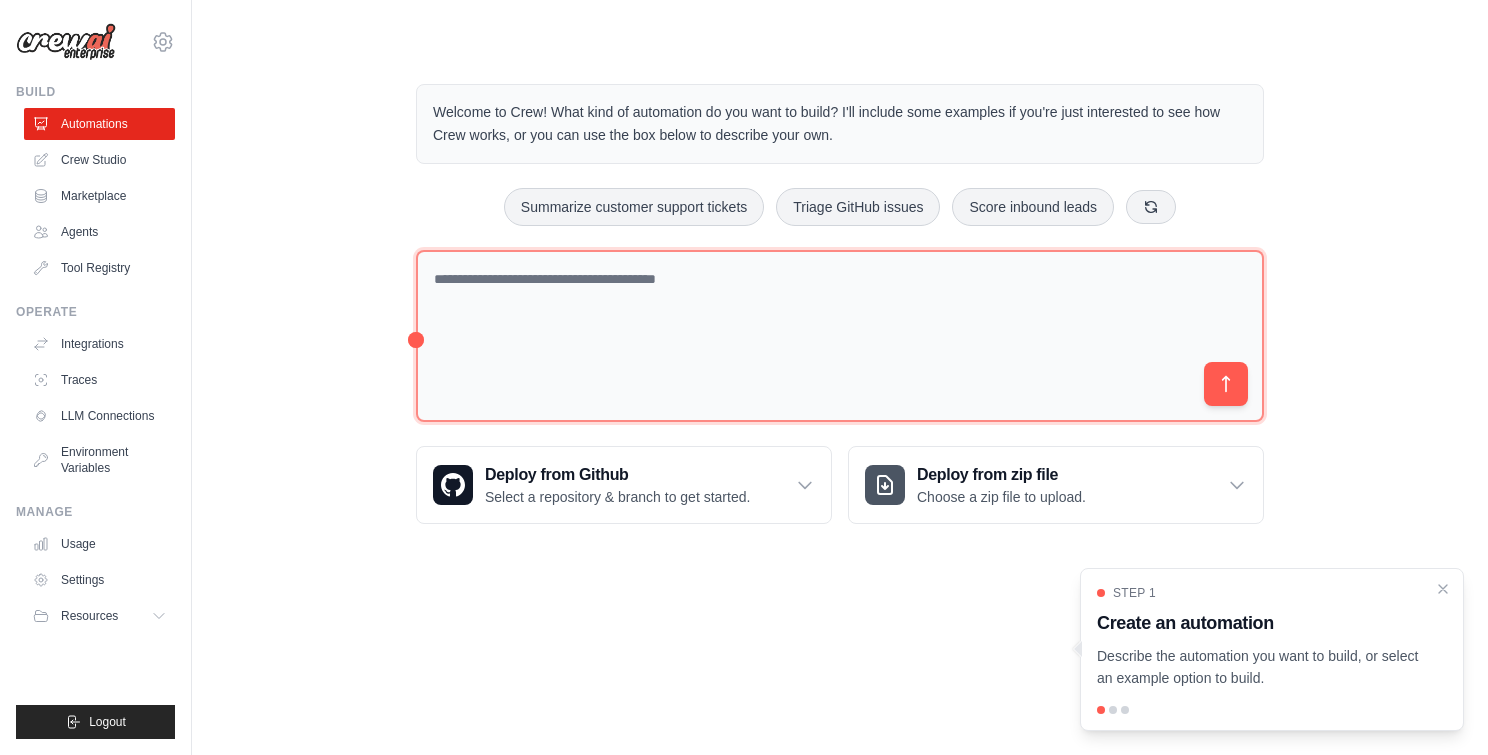 scroll, scrollTop: 0, scrollLeft: 0, axis: both 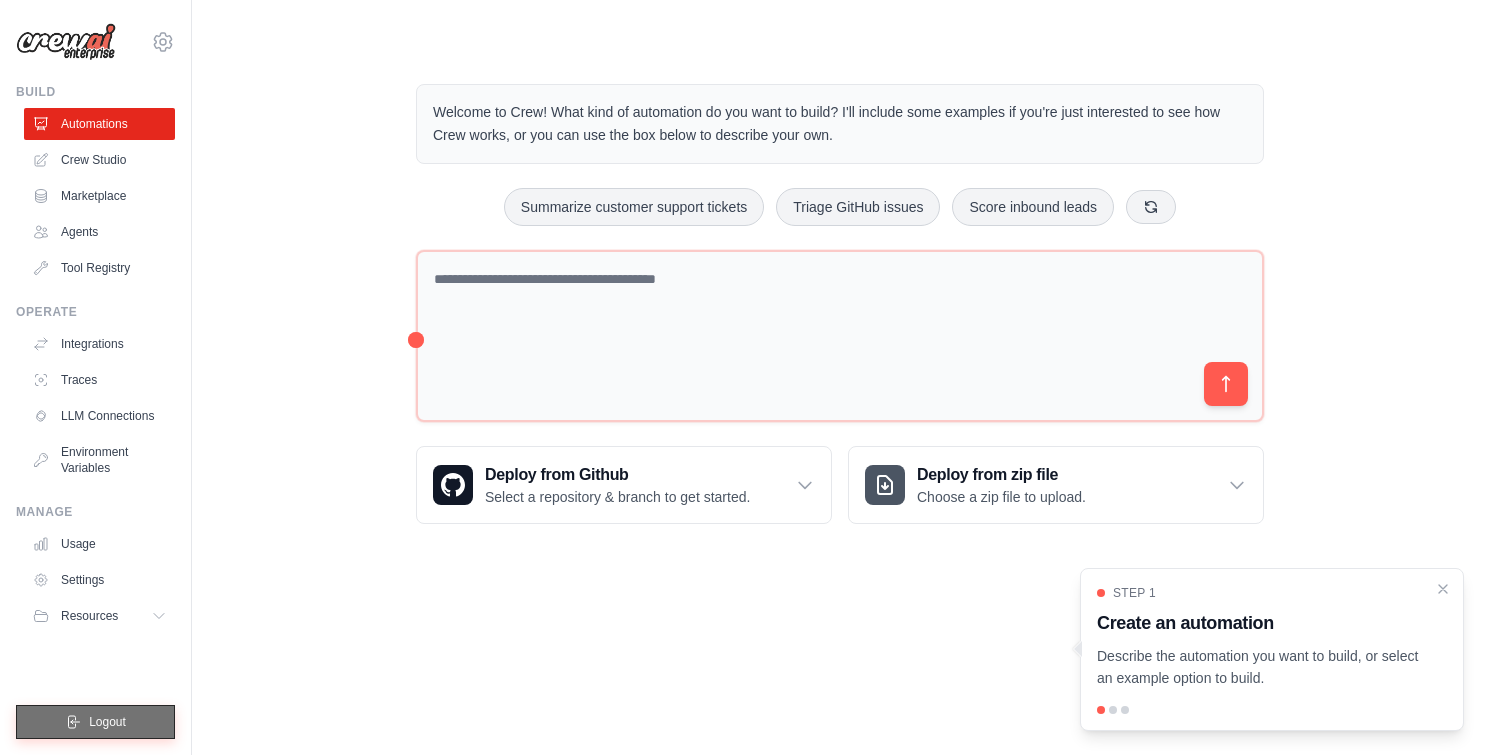 click on "Logout" at bounding box center (95, 722) 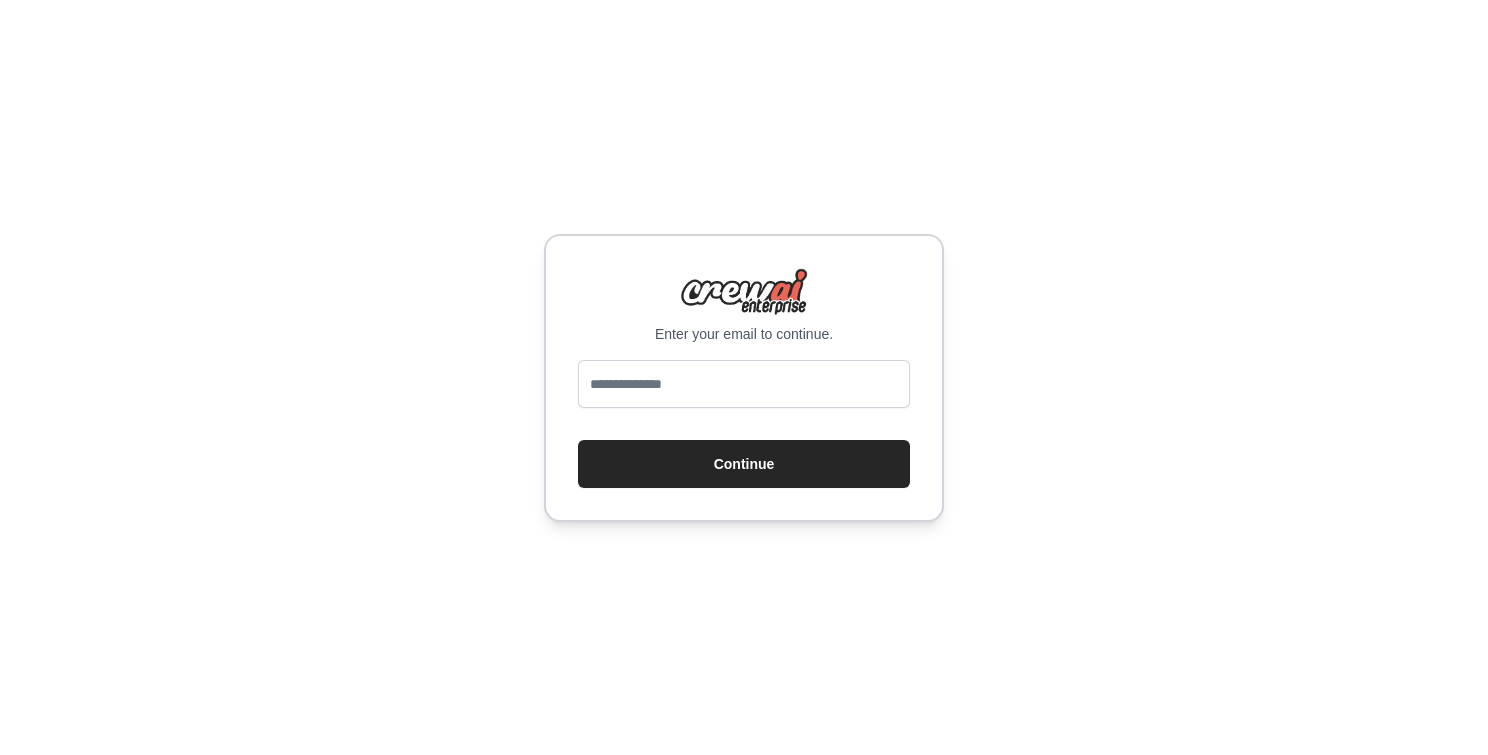 scroll, scrollTop: 0, scrollLeft: 0, axis: both 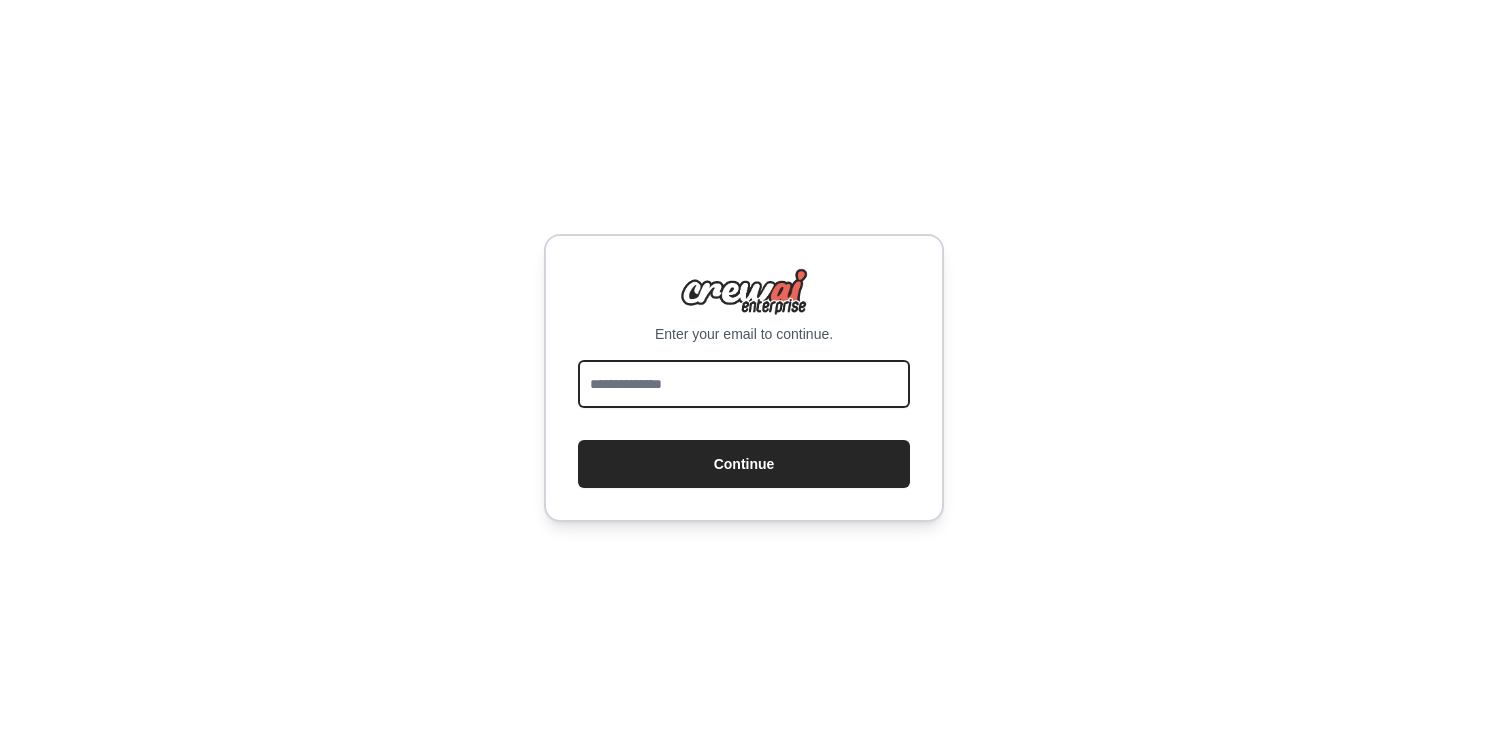 click at bounding box center [744, 384] 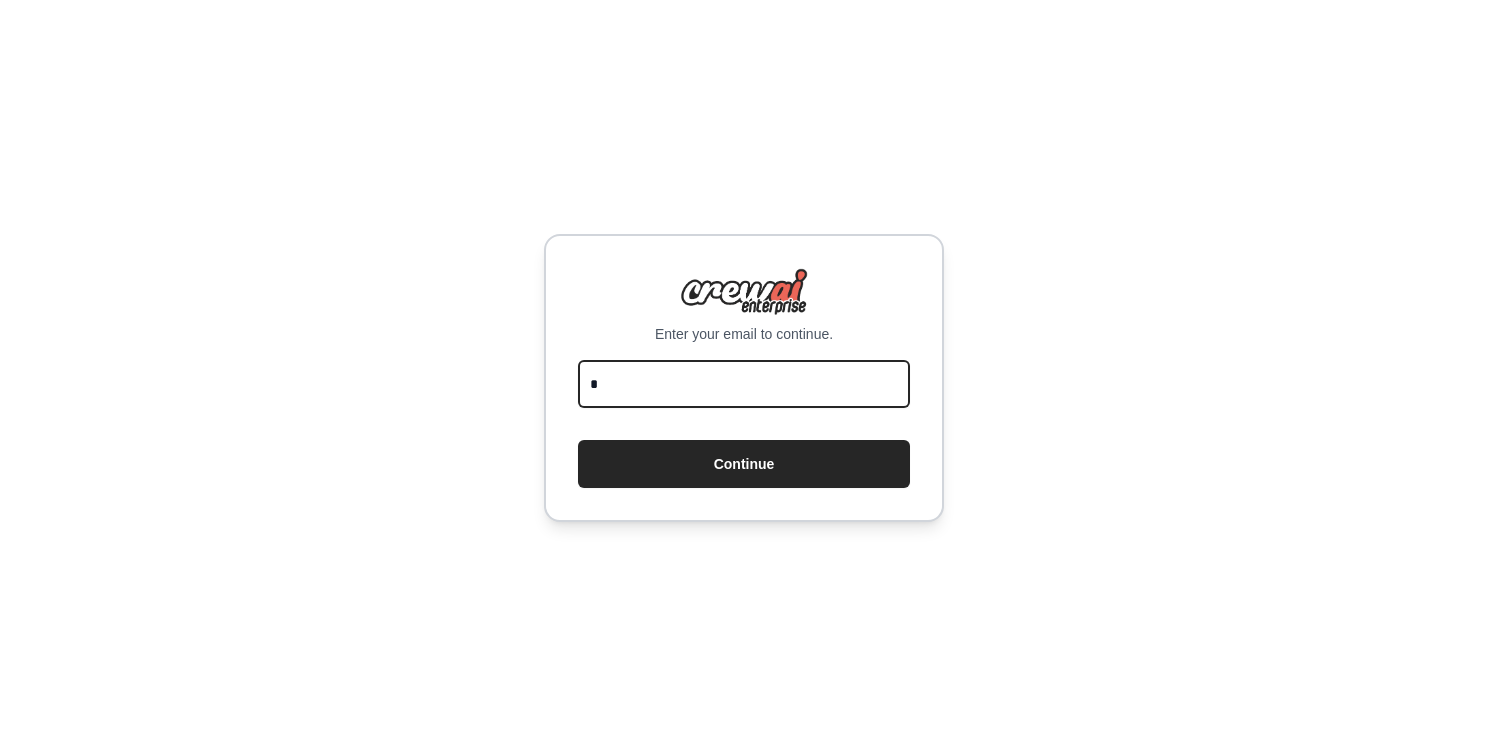 type on "**********" 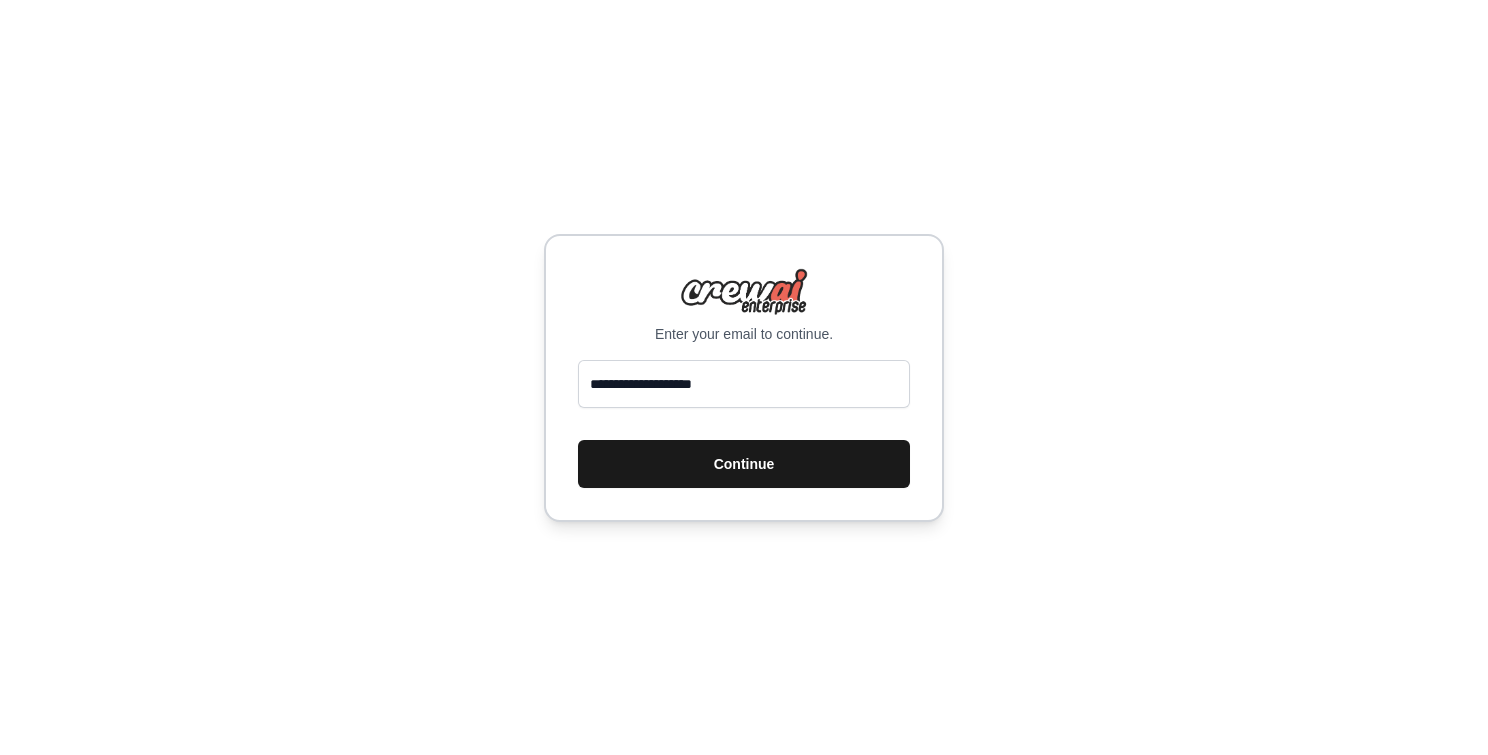 click on "Continue" at bounding box center (744, 464) 